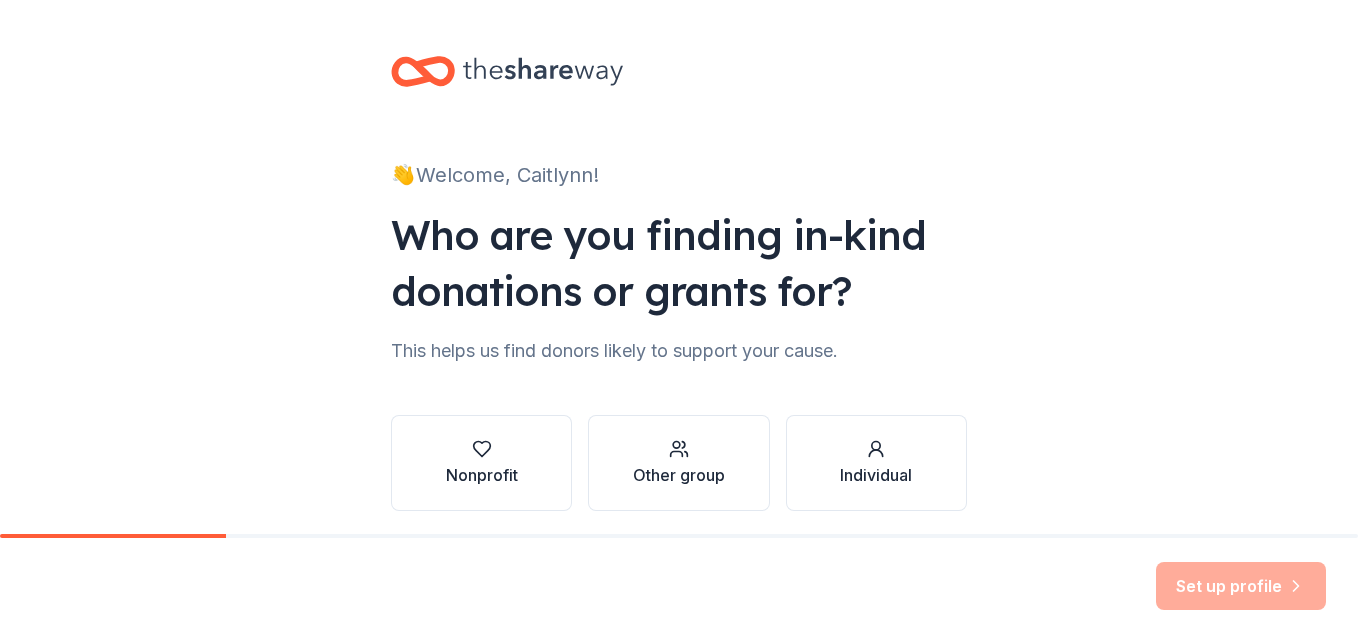 scroll, scrollTop: 0, scrollLeft: 0, axis: both 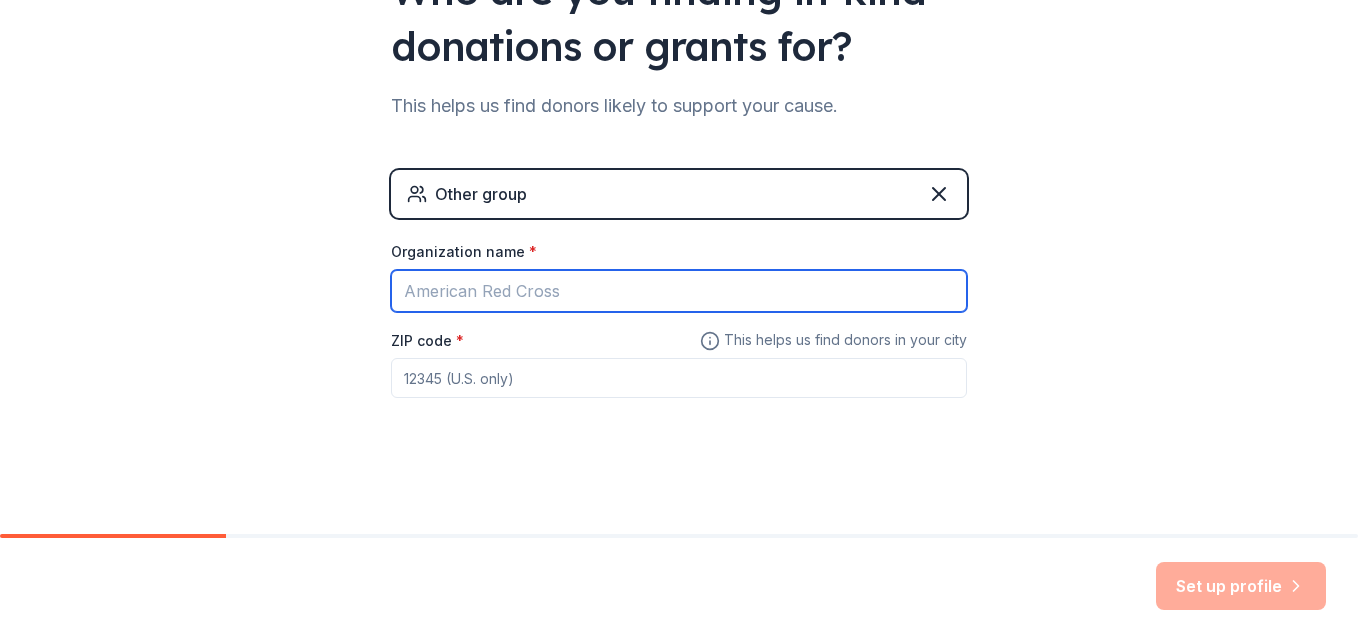 click on "Organization name *" at bounding box center (679, 291) 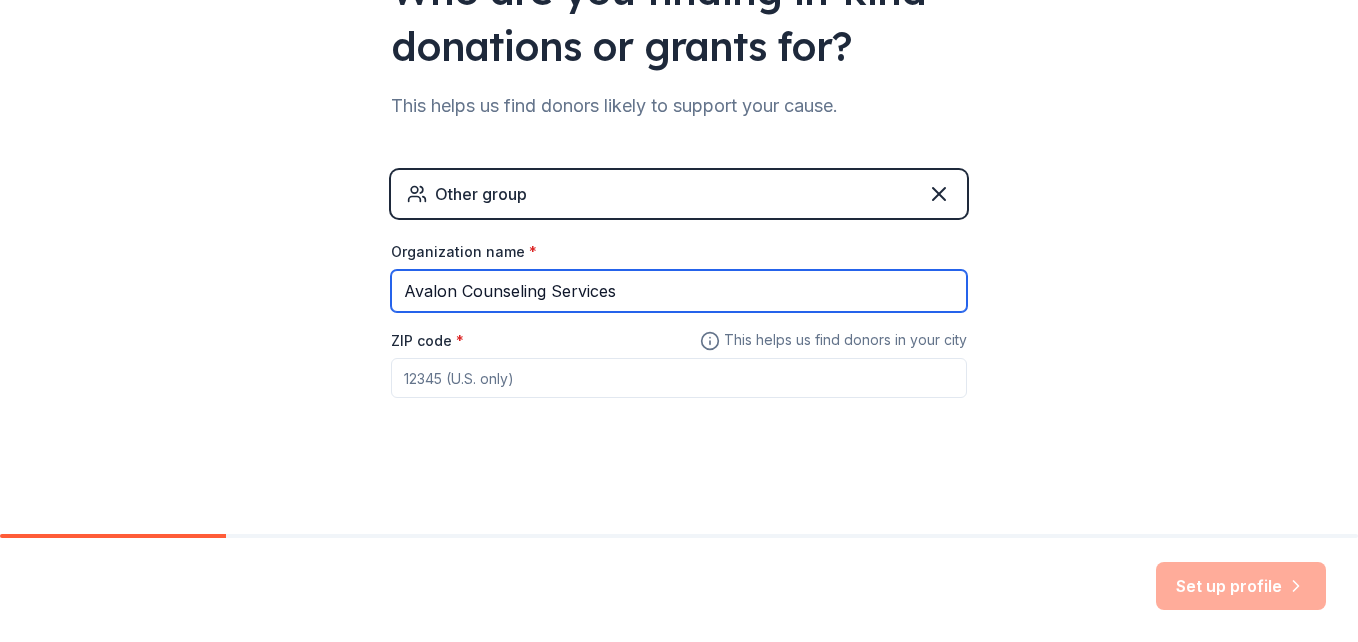 type on "Avalon Counseling Services" 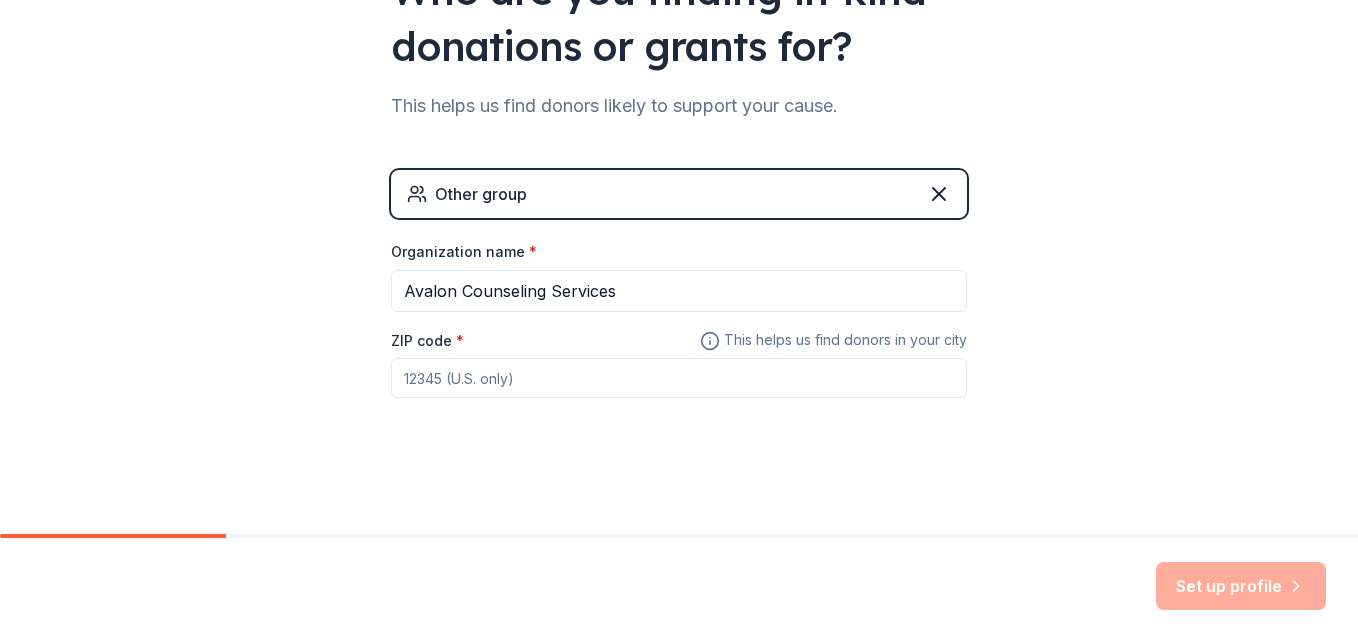 click on "ZIP code *" at bounding box center [679, 378] 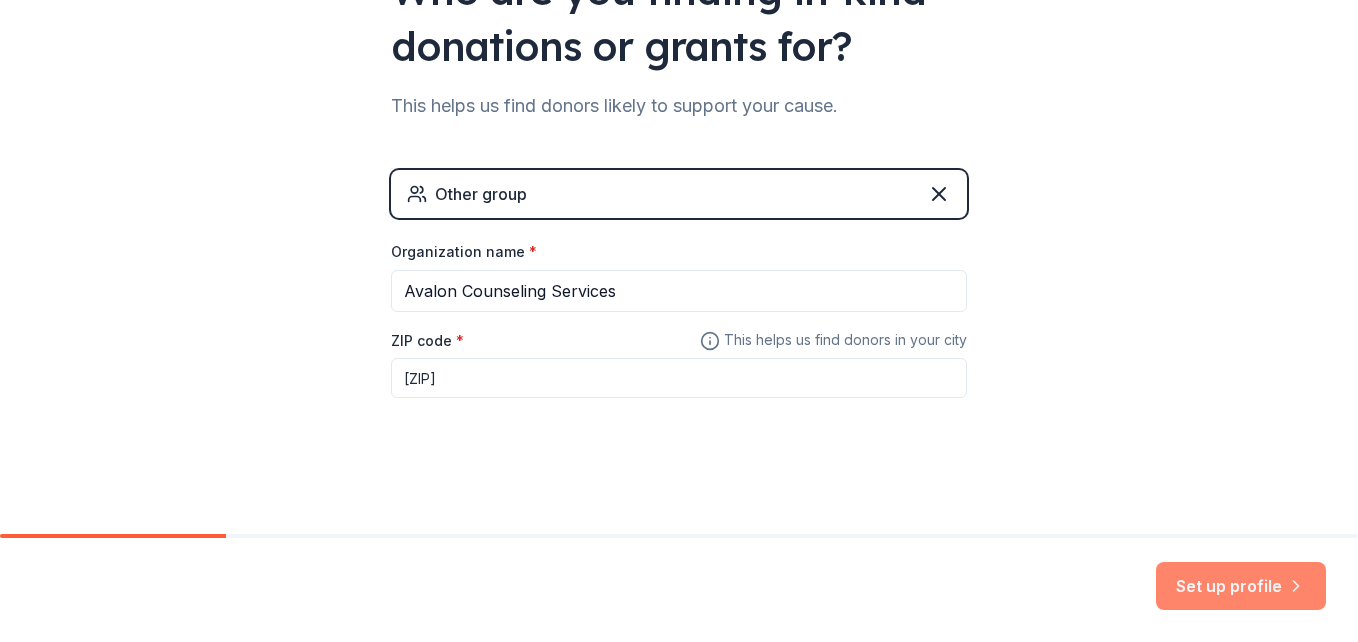 click on "Set up profile" at bounding box center [1241, 586] 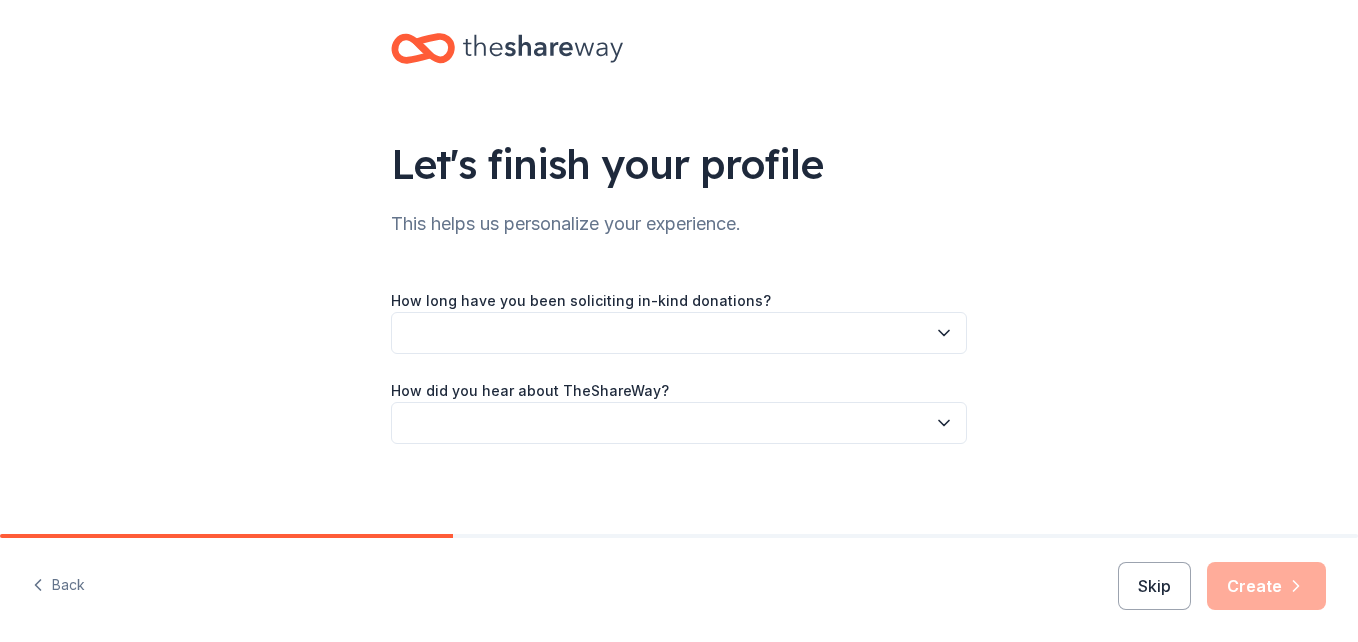scroll, scrollTop: 29, scrollLeft: 0, axis: vertical 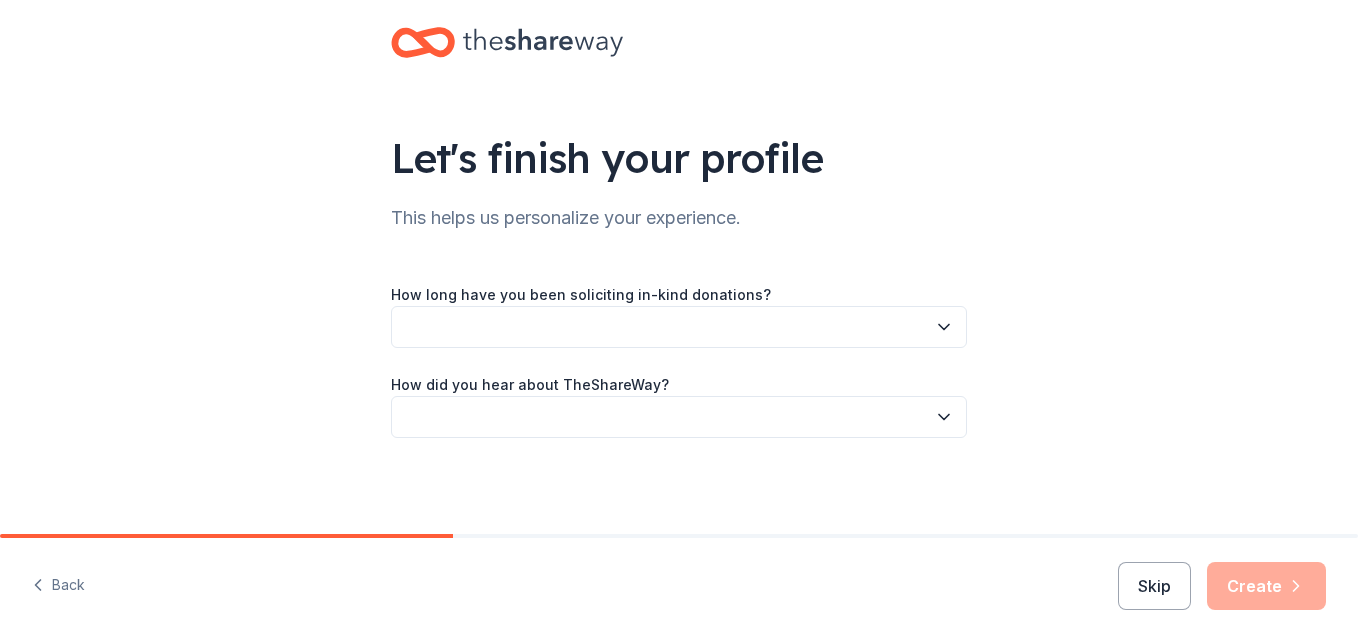 click at bounding box center (679, 327) 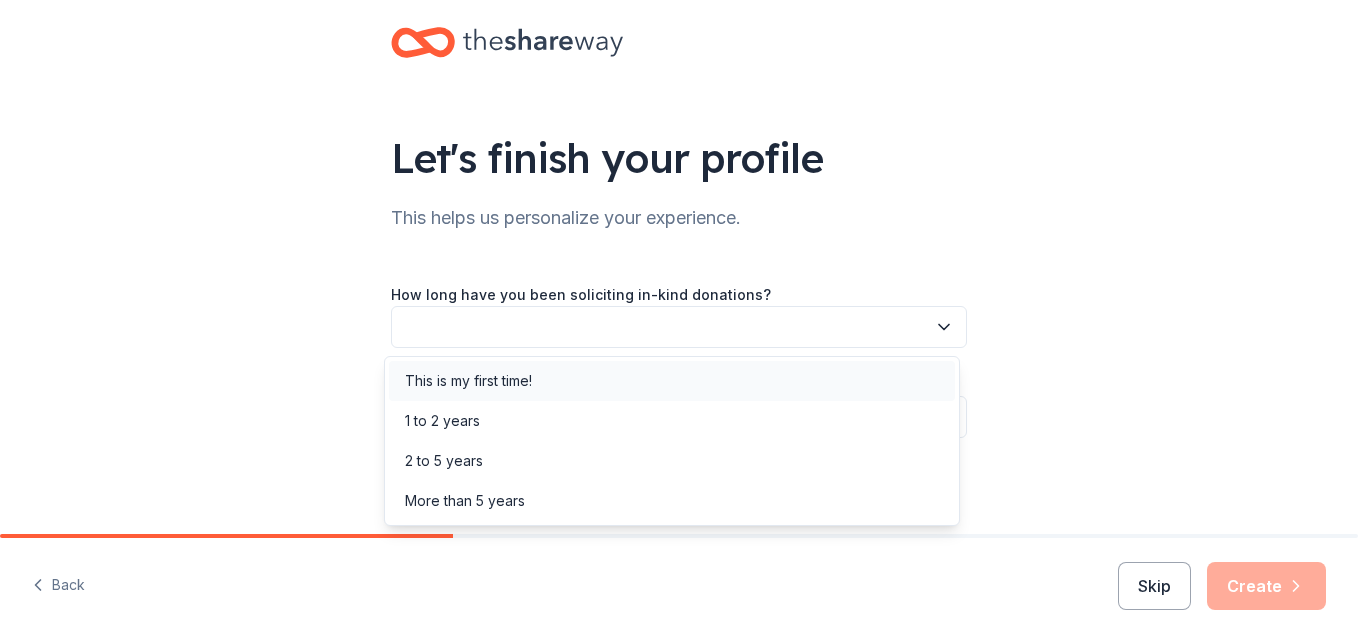 click on "This is my first time!" at bounding box center [468, 381] 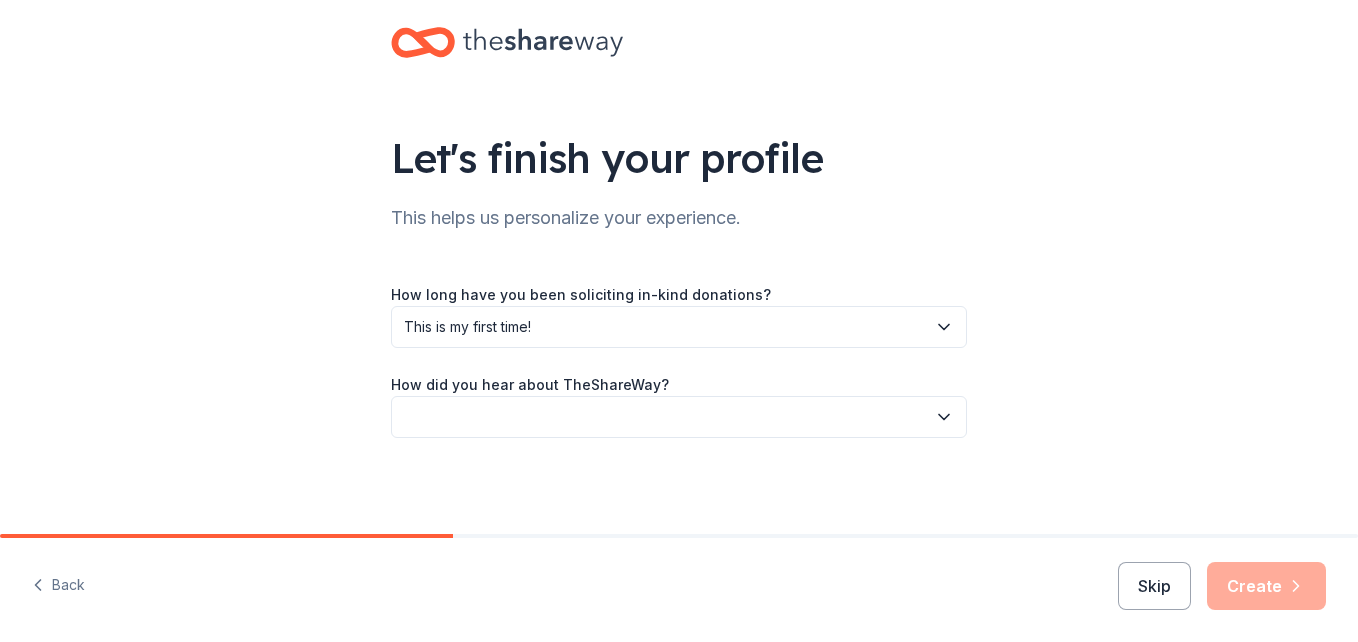 click at bounding box center [679, 417] 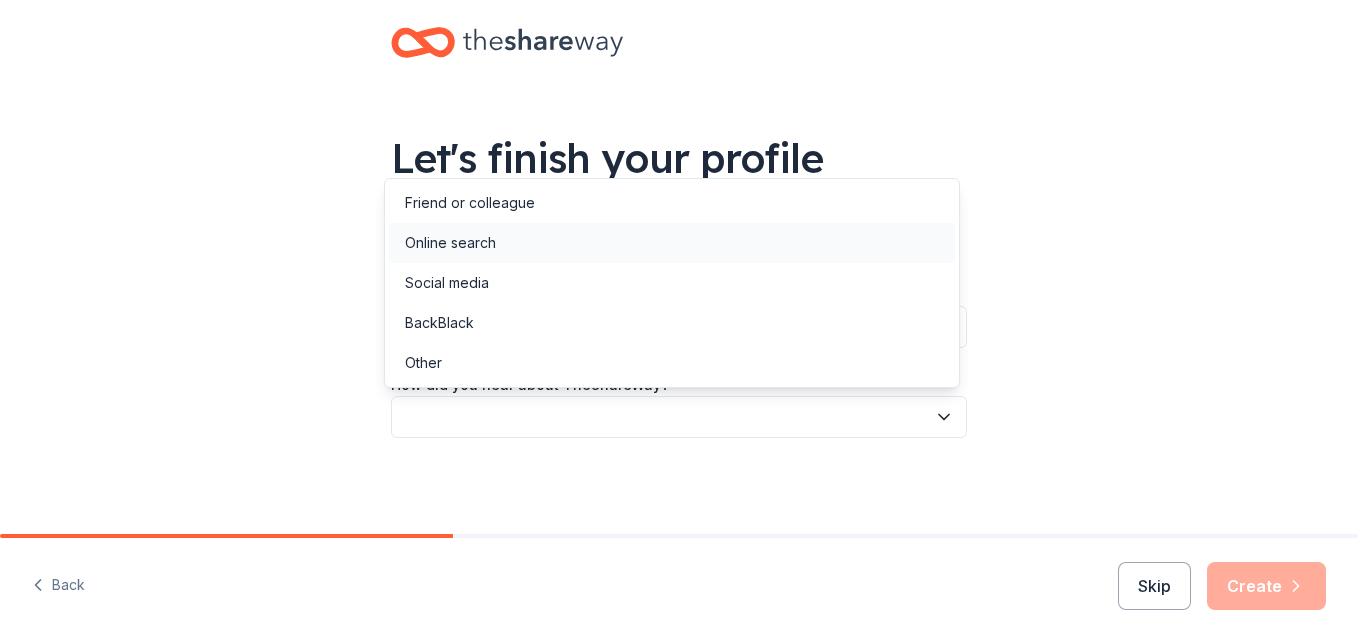 click on "Online search" at bounding box center (450, 243) 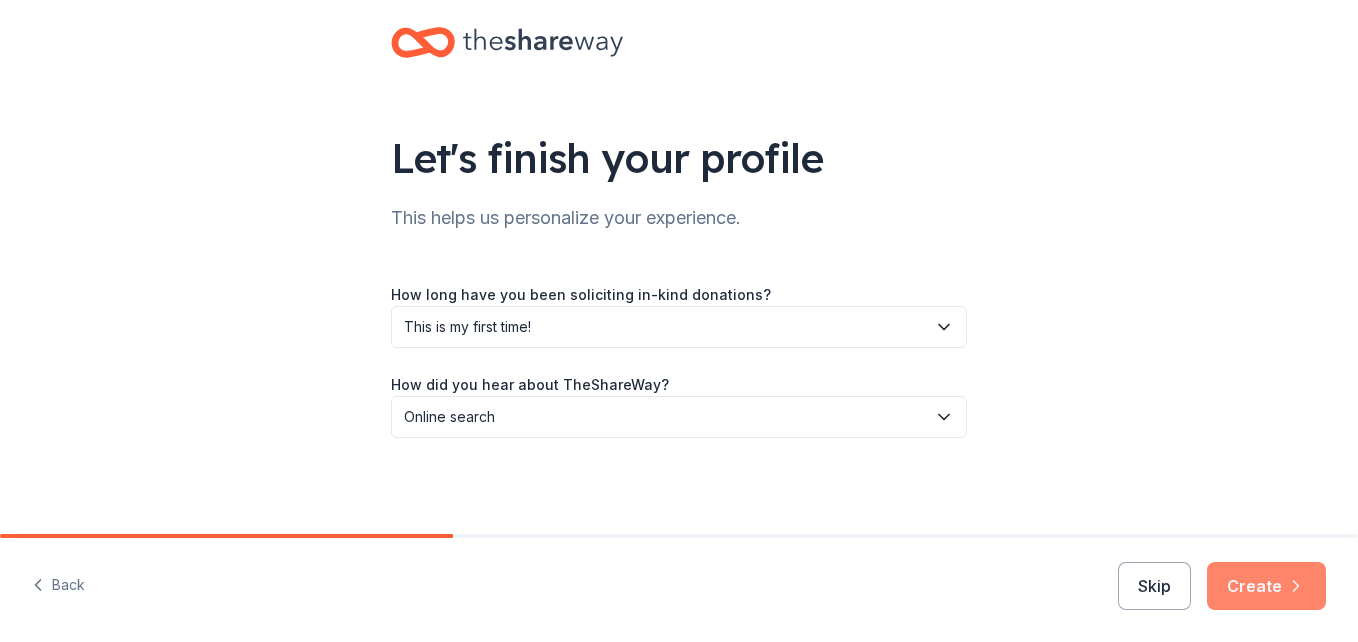 click on "Create" at bounding box center [1266, 586] 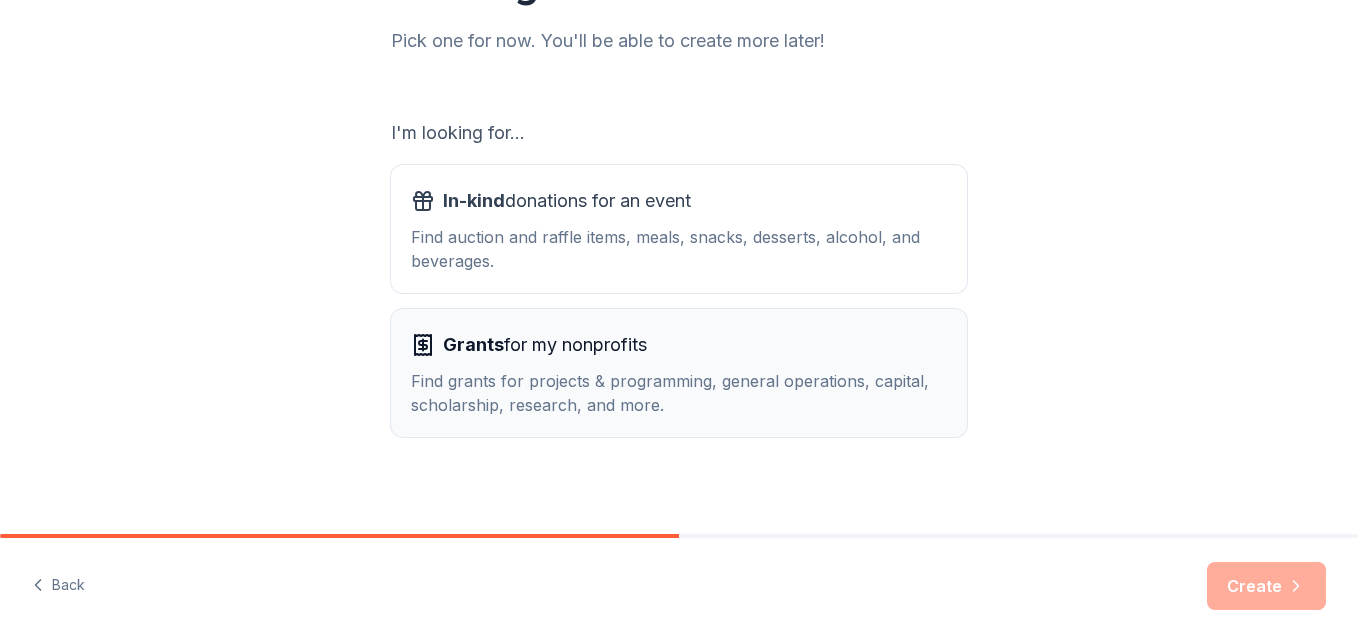 scroll, scrollTop: 273, scrollLeft: 0, axis: vertical 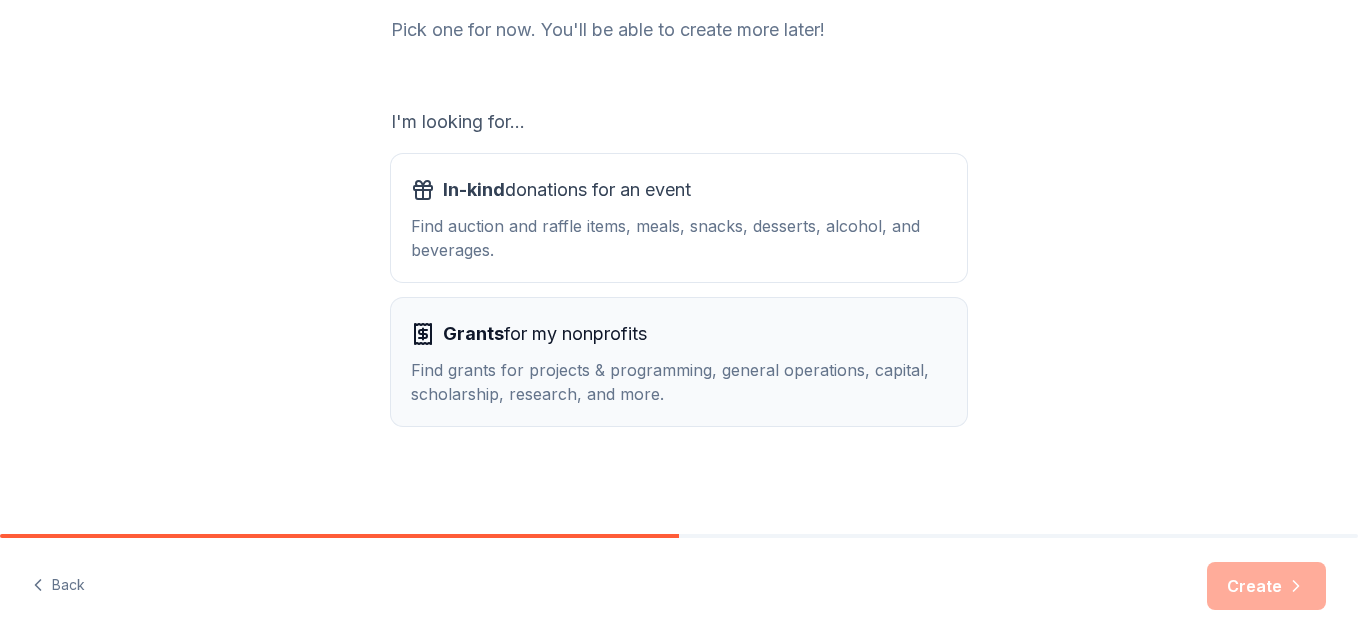 click on "Find grants for projects & programming, general operations, capital, scholarship, research, and more." at bounding box center [679, 382] 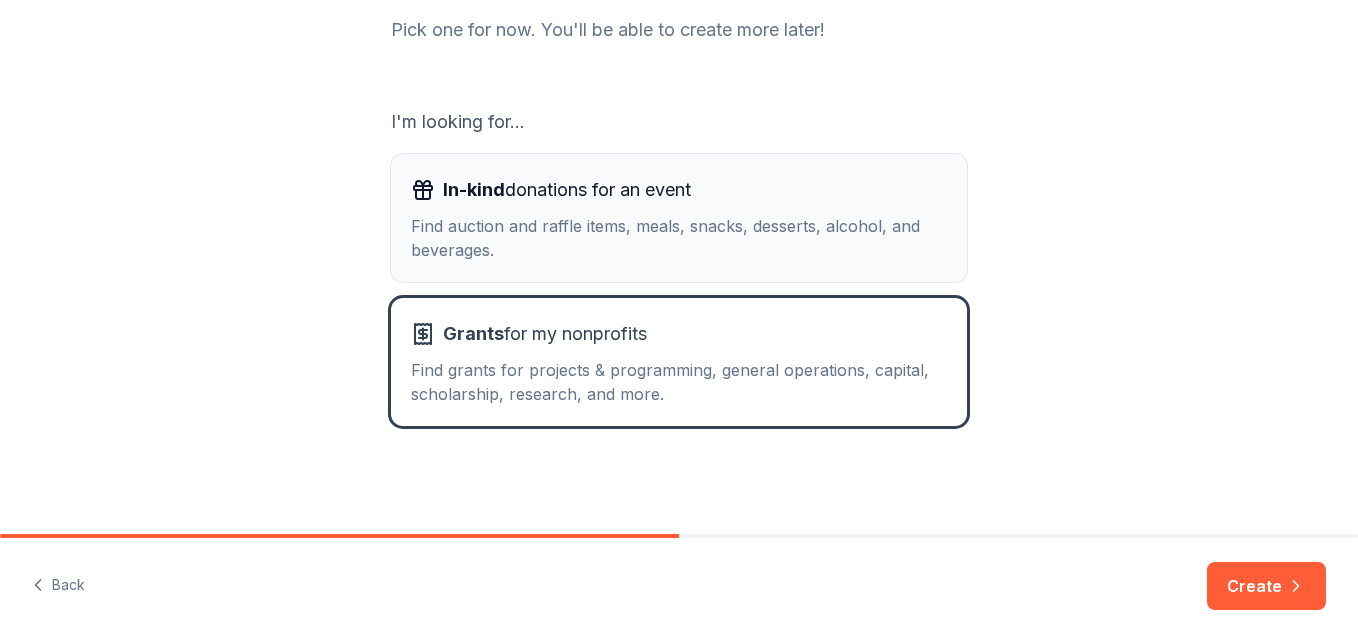 click on "Find auction and raffle items, meals, snacks, desserts, alcohol, and beverages." at bounding box center (679, 238) 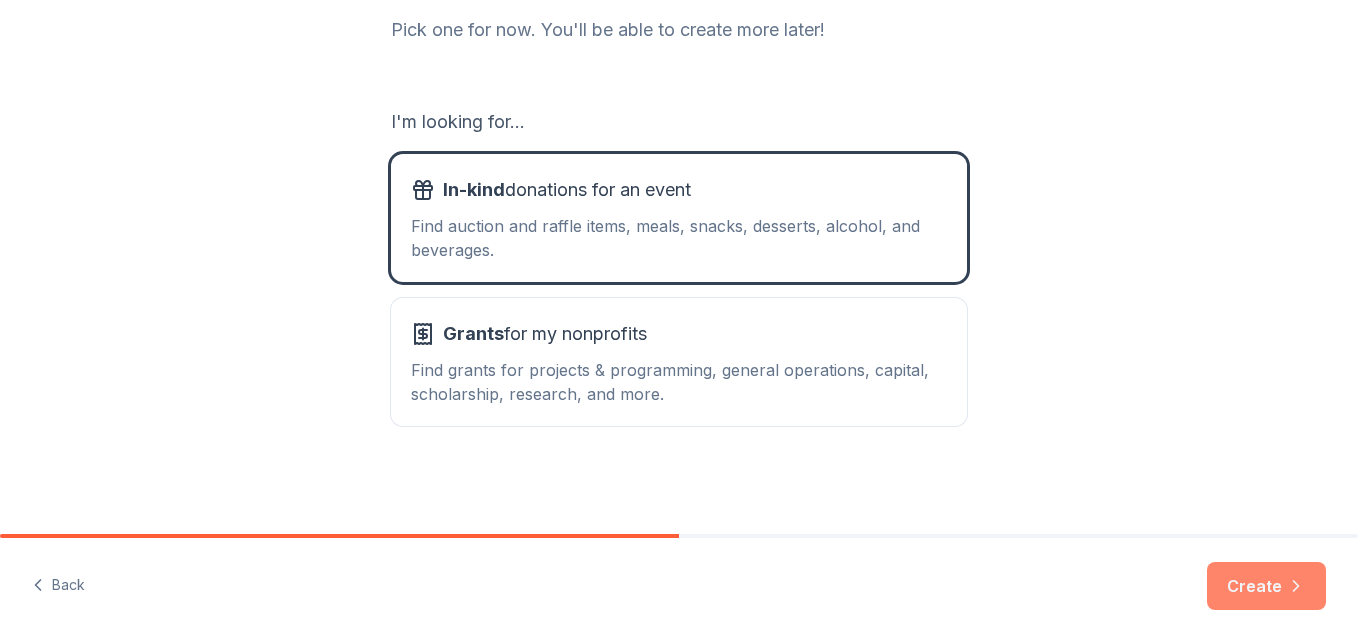 click on "Create" at bounding box center [1266, 586] 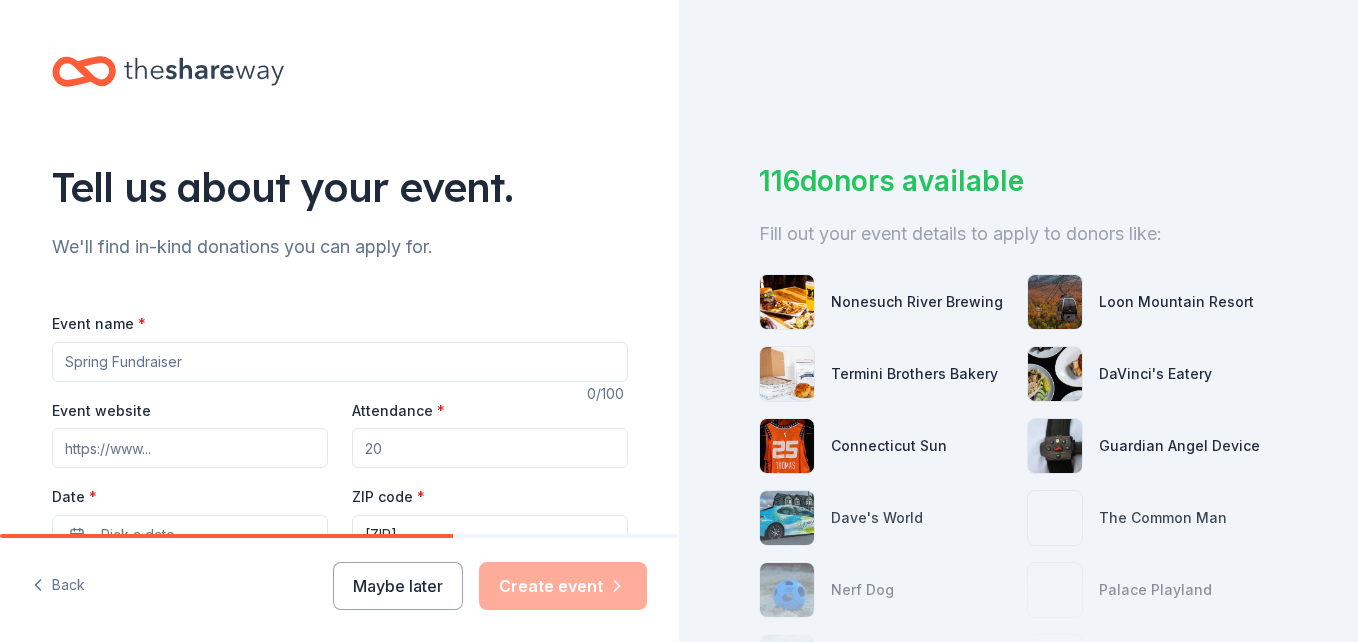 scroll, scrollTop: 200, scrollLeft: 0, axis: vertical 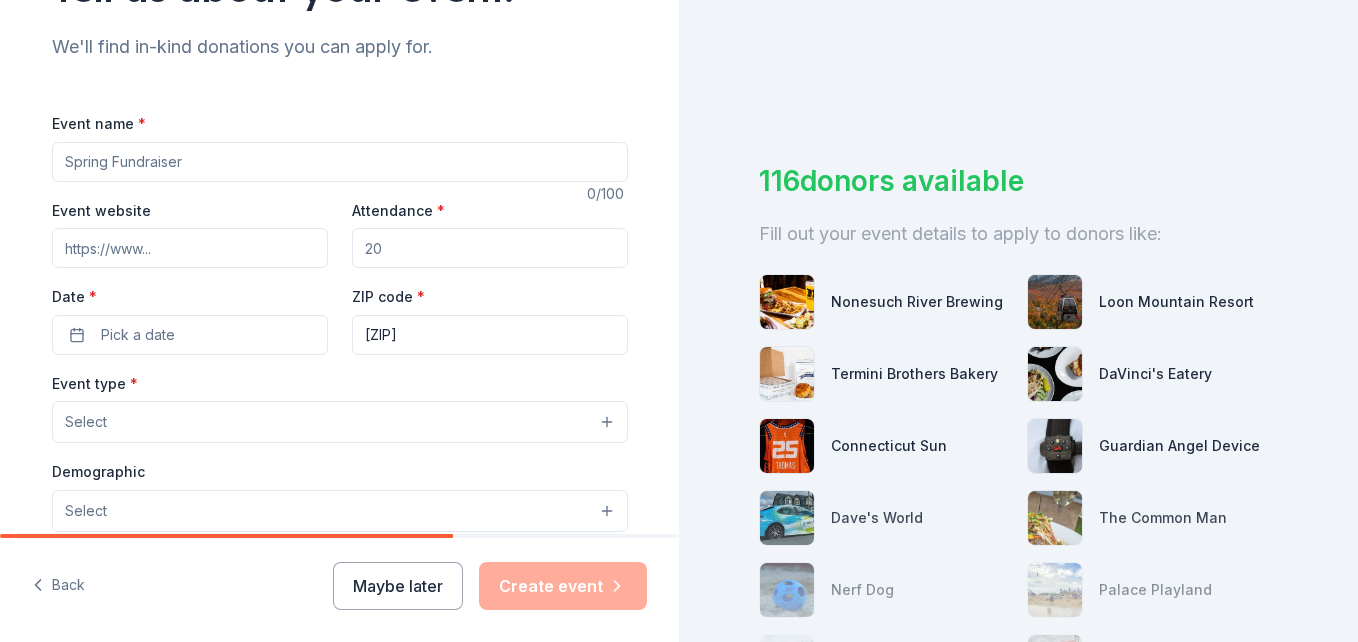 click on "Event name *" at bounding box center (340, 162) 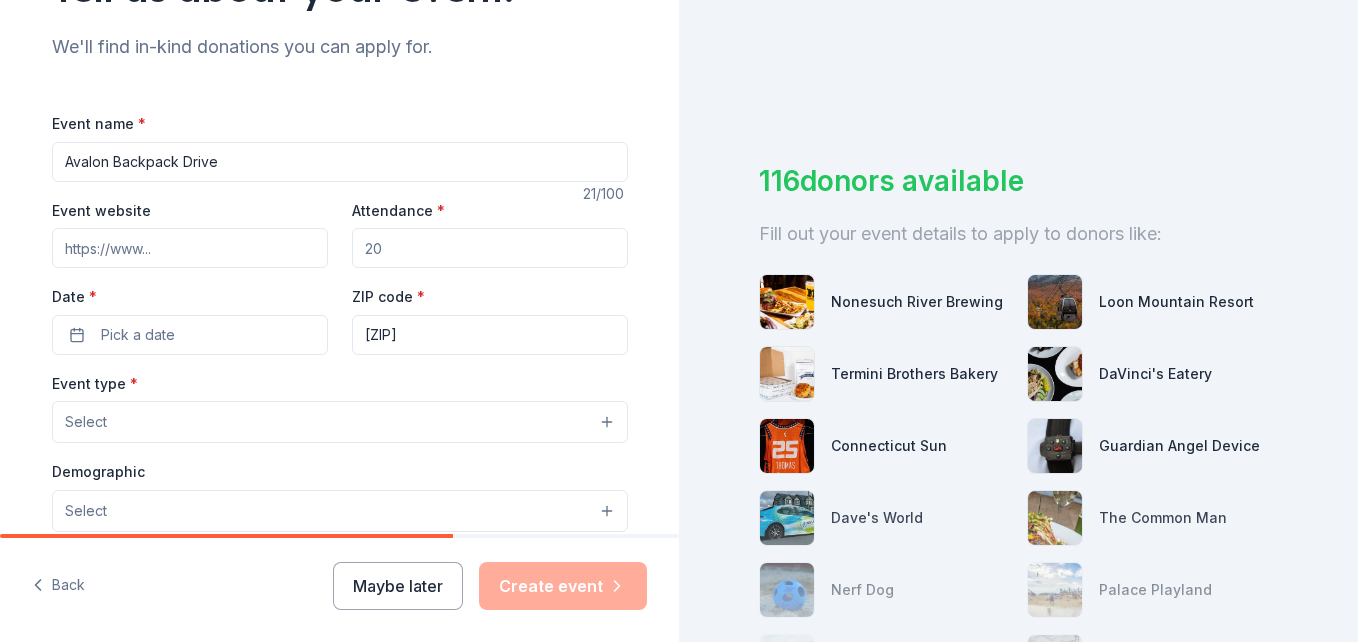 type on "Avalon Backpack Drive" 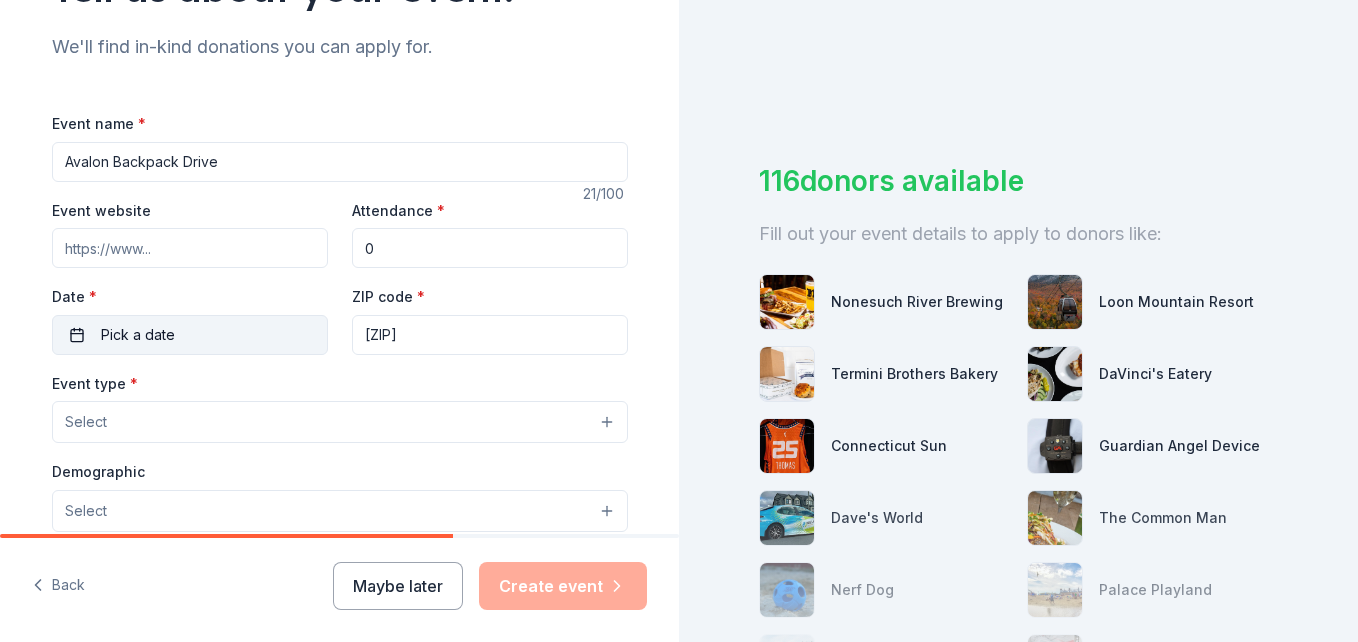 type on "0" 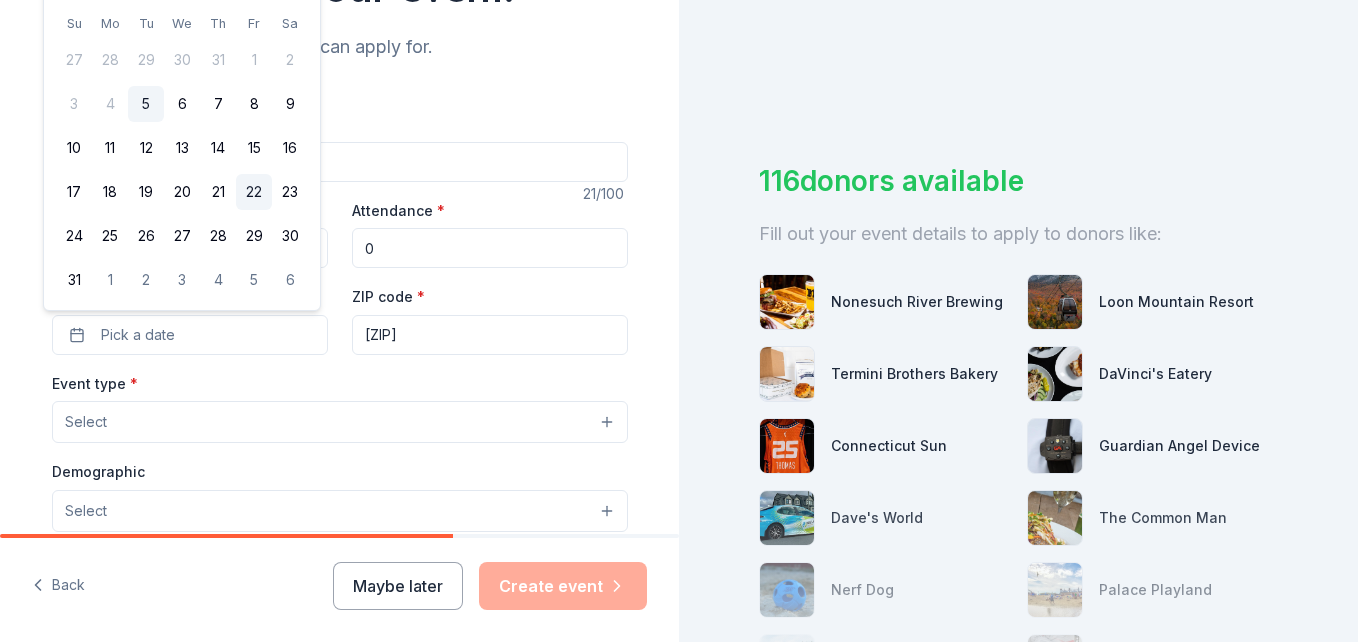 click on "22" at bounding box center (254, 192) 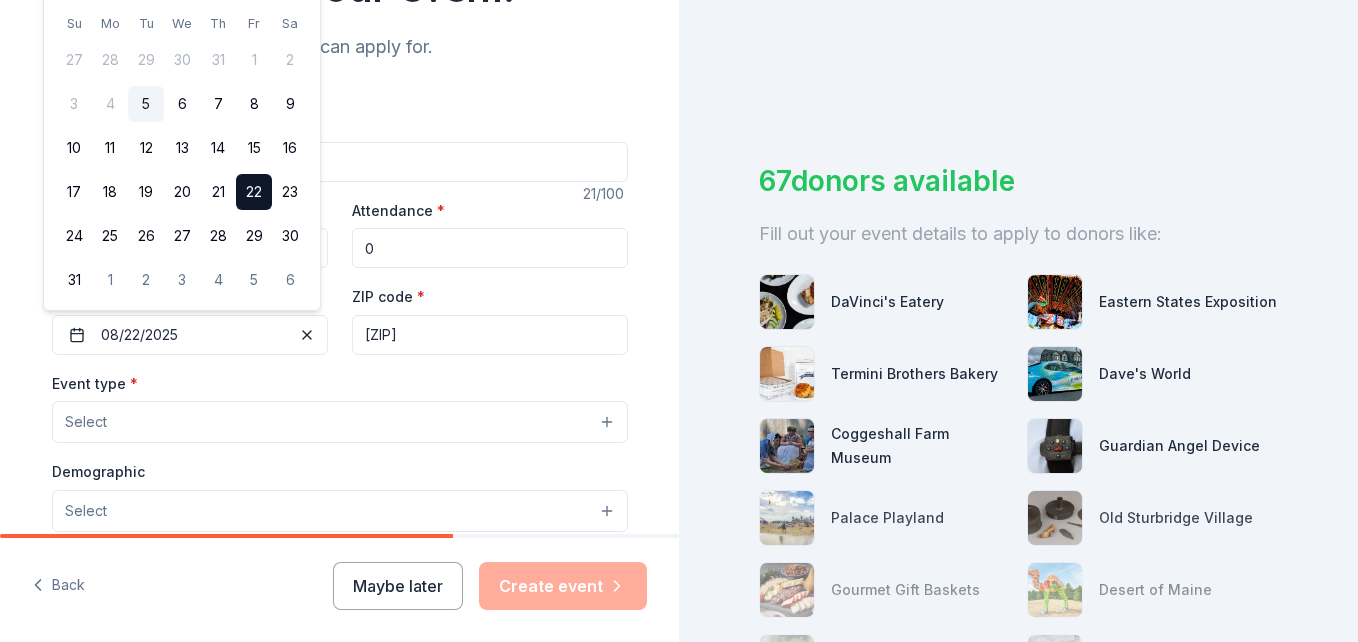 click on "Event type * Select" at bounding box center [340, 407] 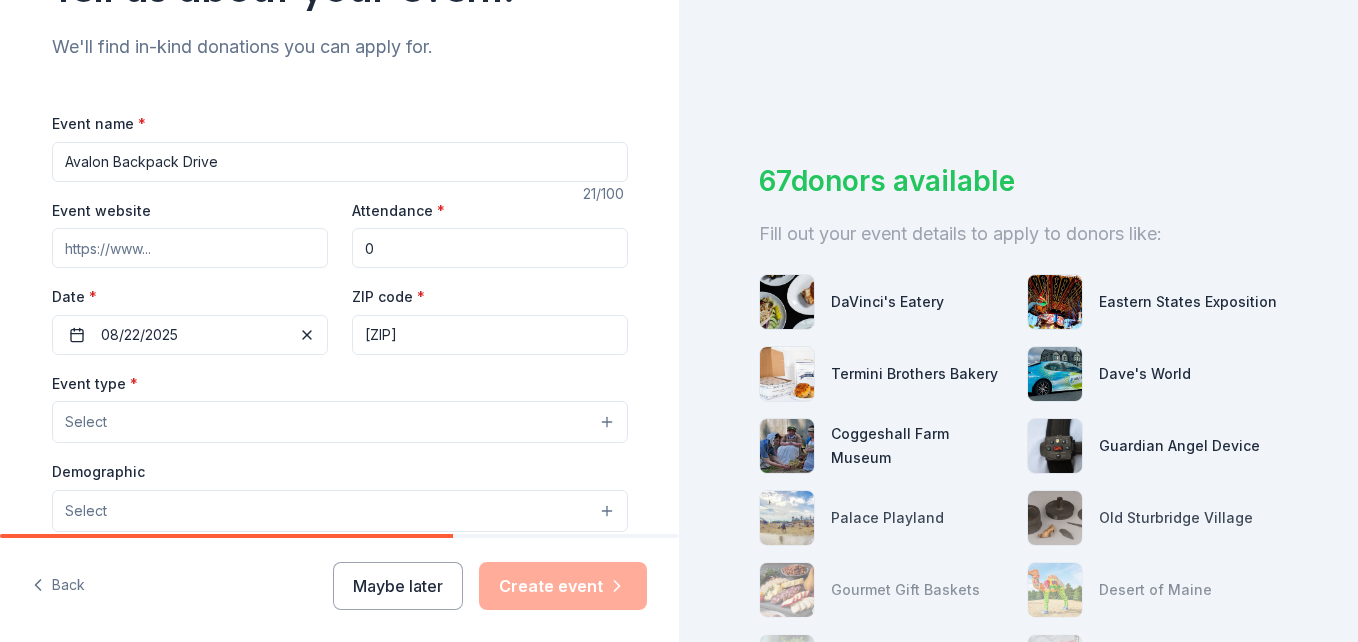 click on "Select" at bounding box center [340, 422] 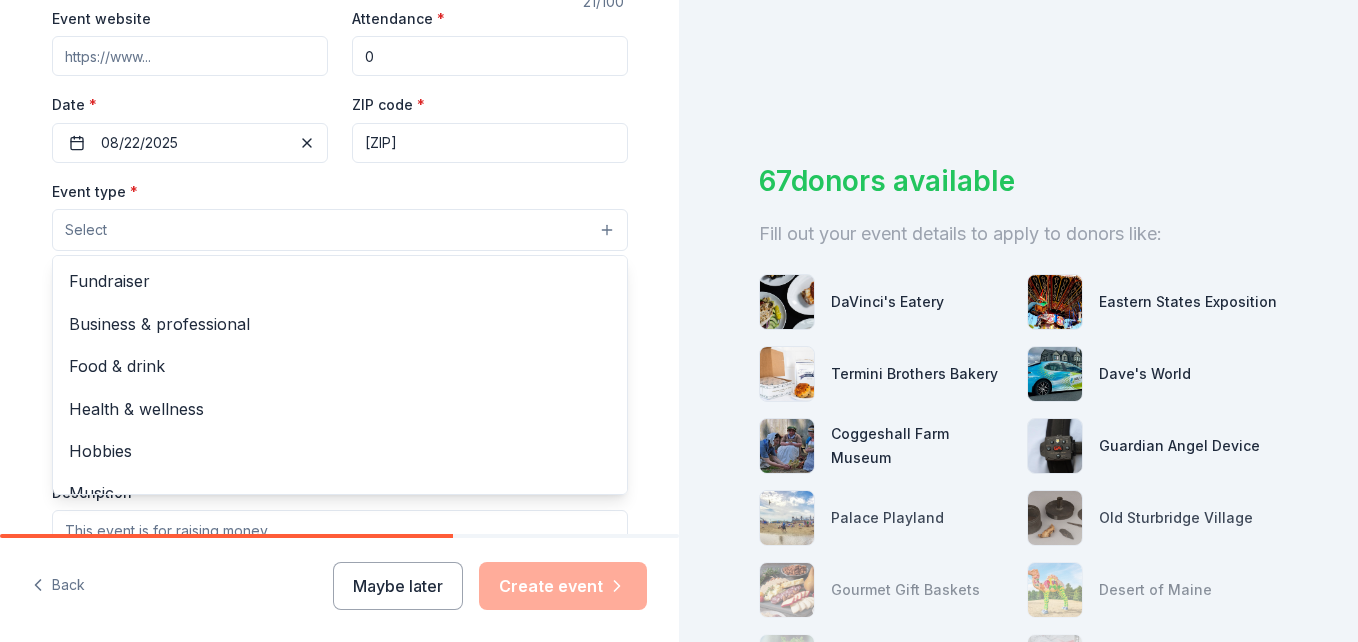 scroll, scrollTop: 400, scrollLeft: 0, axis: vertical 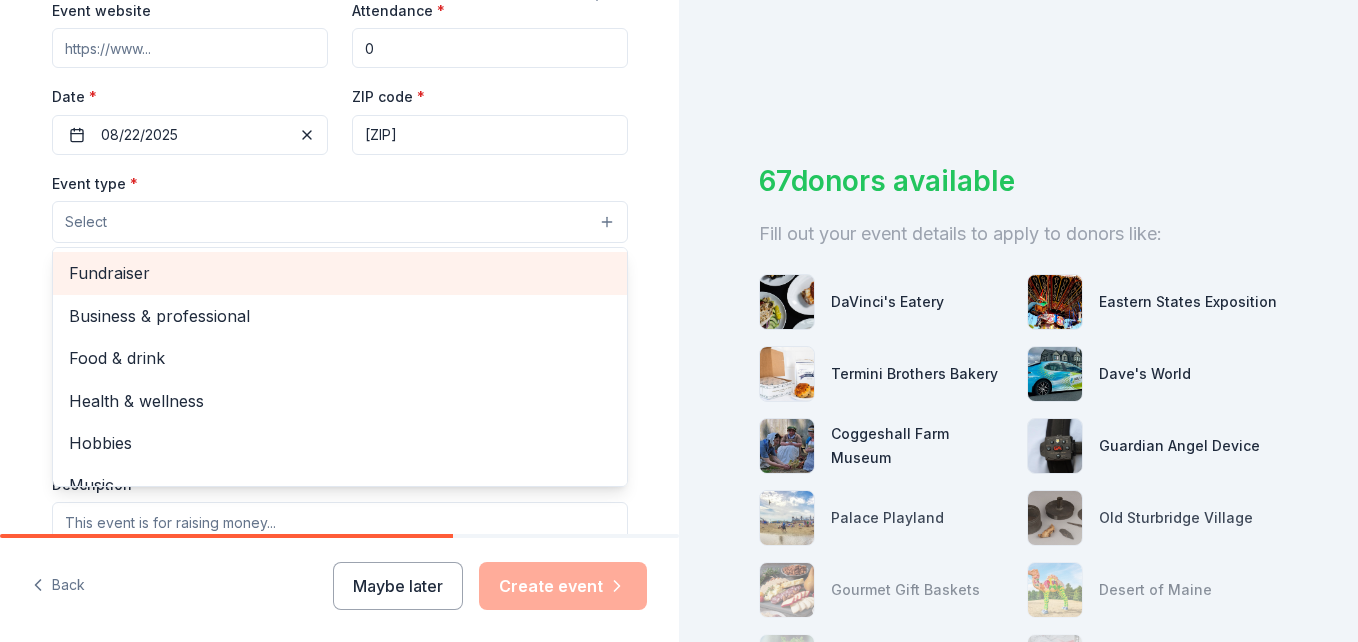 click on "Fundraiser" at bounding box center [340, 273] 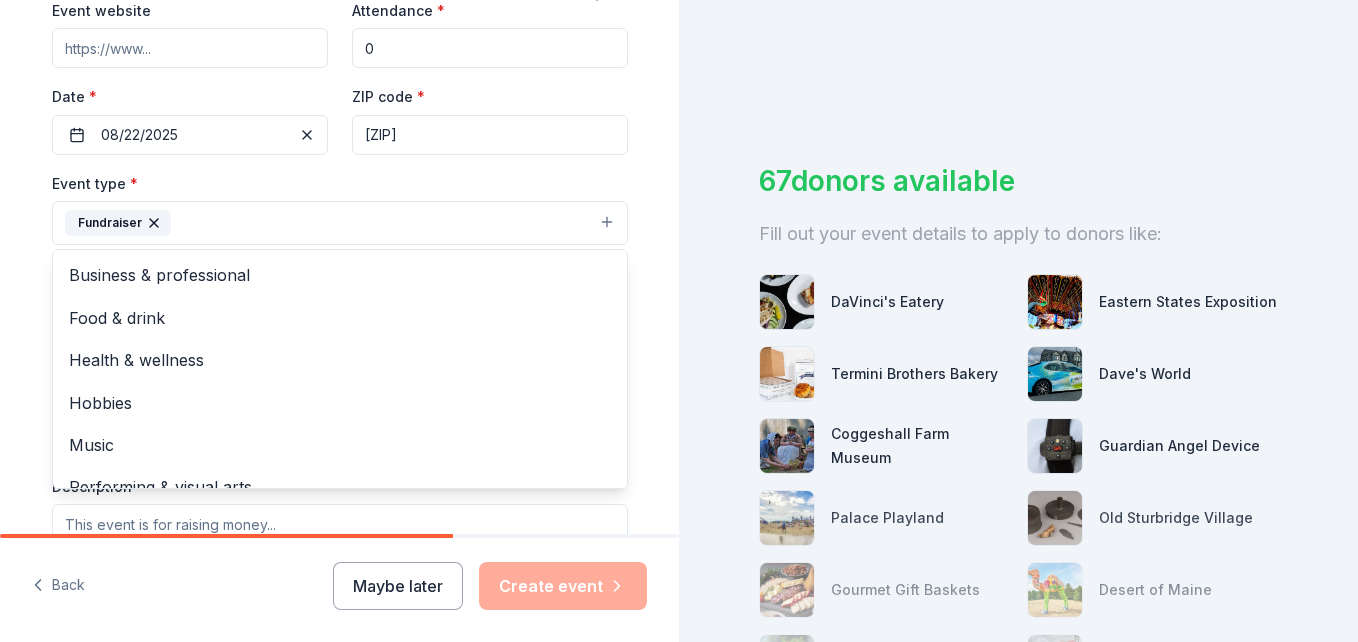 click on "Event name * Avalon Backpack Drive 21 /100 Event website Attendance * 0 Date * 08/22/2025 ZIP code * 04240 Event type * Fundraiser Business & professional Food & drink Health & wellness Hobbies Music Performing & visual arts Demographic Select We use this information to help brands find events with their target demographic to sponsor their products. Mailing address Apt/unit Description What are you looking for? * Auction & raffle Meals Snacks Desserts Alcohol Beverages Send me reminders Email me reminders of donor application deadlines Recurring event" at bounding box center (339, 266) 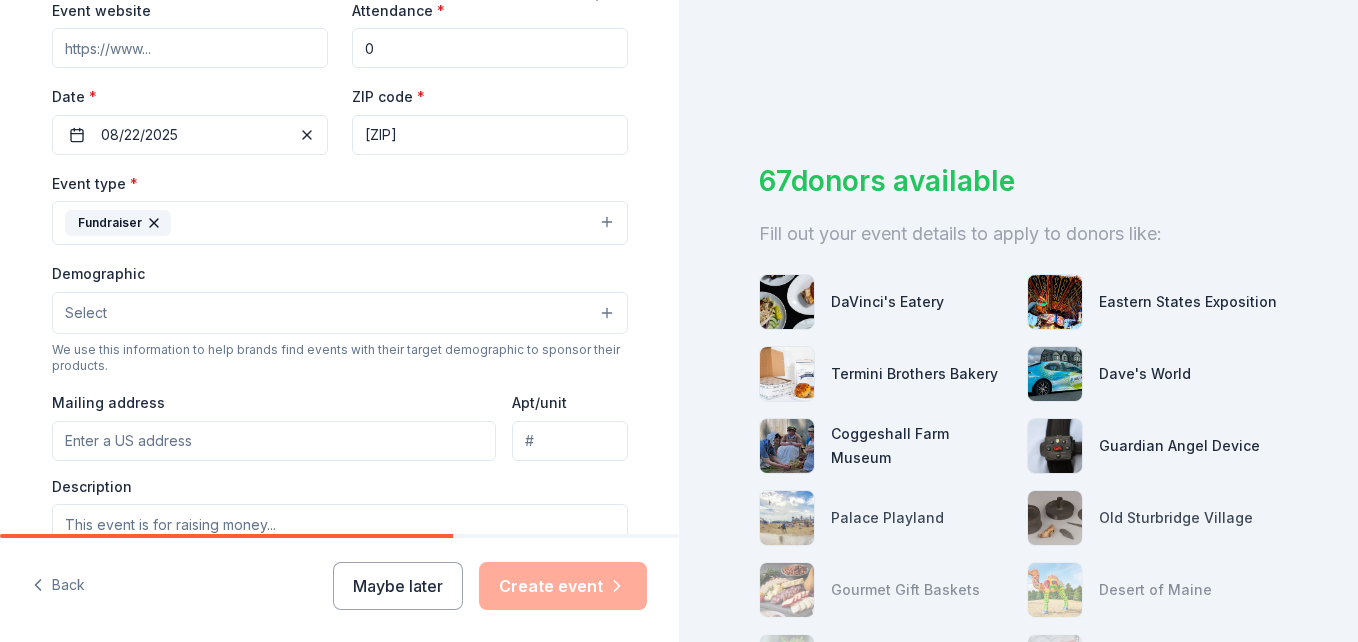 click on "Select" at bounding box center (340, 313) 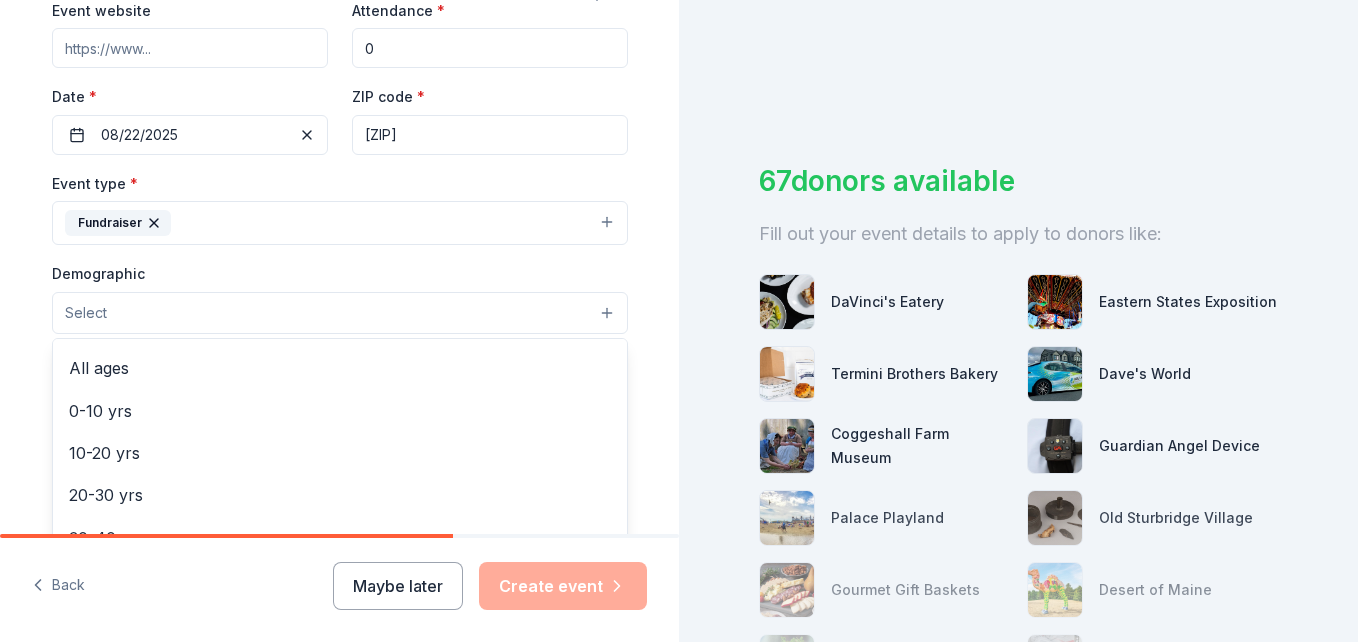 scroll, scrollTop: 121, scrollLeft: 0, axis: vertical 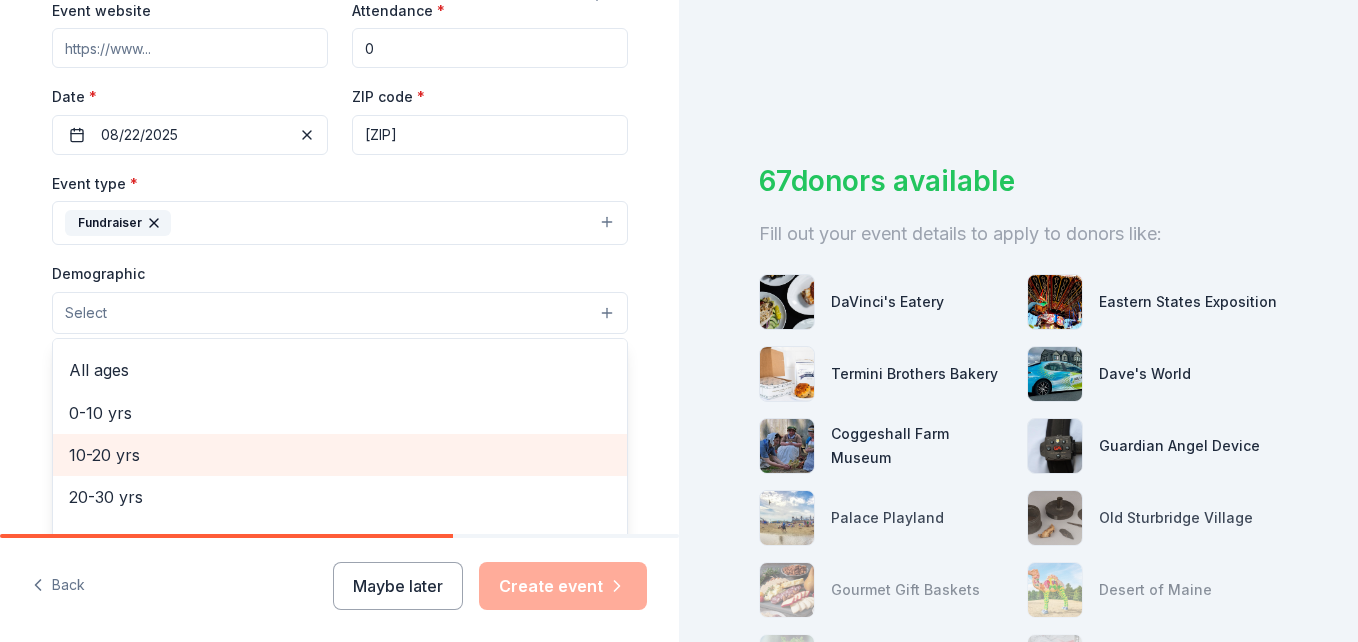 click on "10-20 yrs" at bounding box center (340, 455) 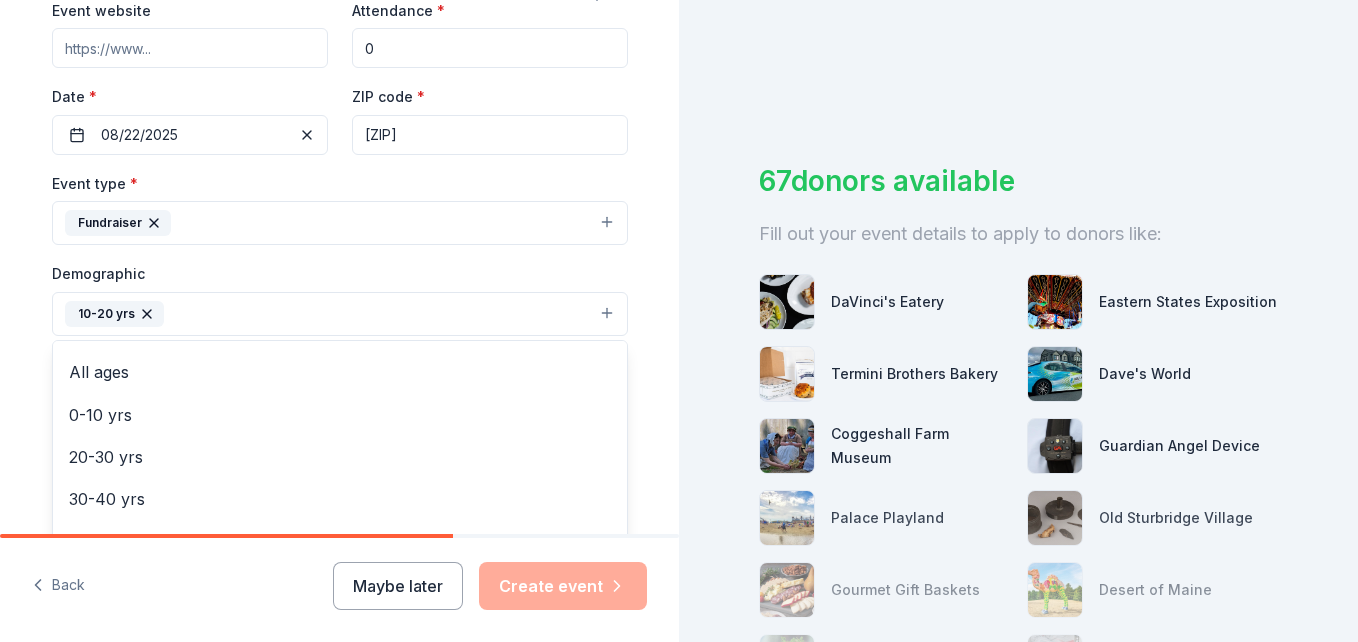 click on "Event name * Avalon Backpack Drive 21 /100 Event website Attendance * 0 Date * 08/22/2025 ZIP code * [ZIP] Event type * Fundraiser Demographic 10-20 yrs All genders Mostly men Mostly women All ages 0-10 yrs 20-30 yrs 30-40 yrs 40-50 yrs 50-60 yrs 60-70 yrs 70-80 yrs 80+ yrs We use this information to help brands find events with their target demographic to sponsor their products. Mailing address Apt/unit Description What are you looking for? * Auction & raffle Meals Snacks Desserts Alcohol Beverages Send me reminders Email me reminders of donor application deadlines Recurring event" at bounding box center (340, 267) 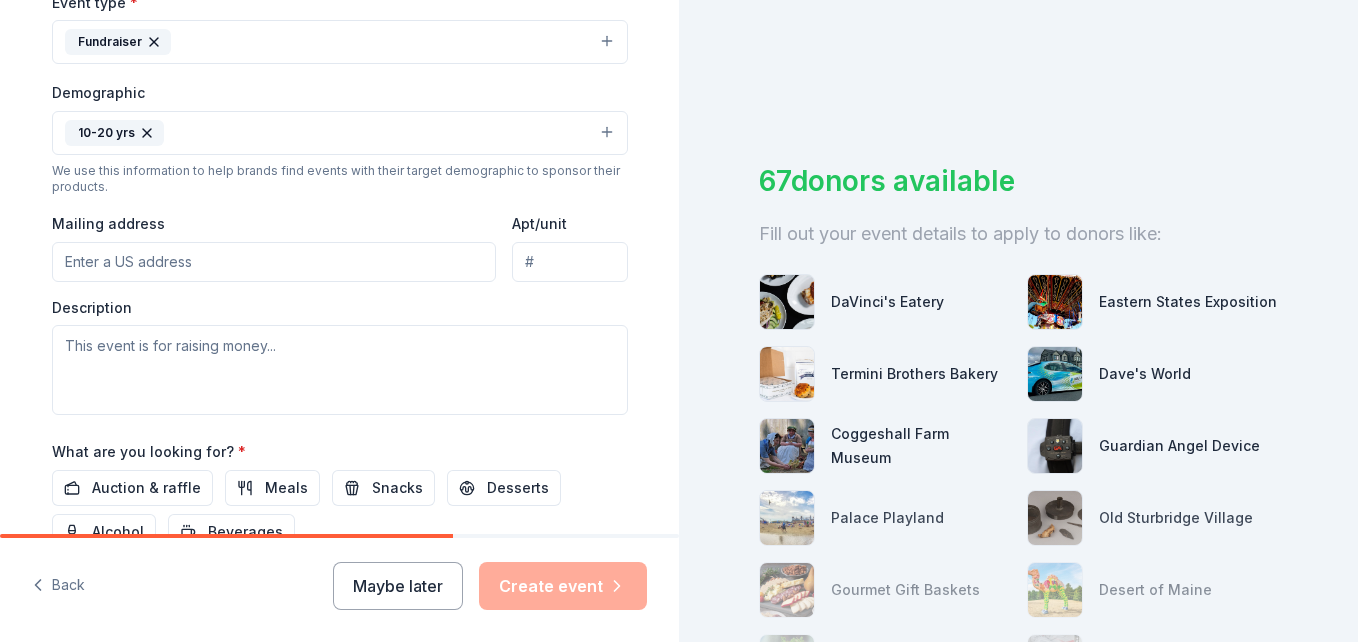 scroll, scrollTop: 600, scrollLeft: 0, axis: vertical 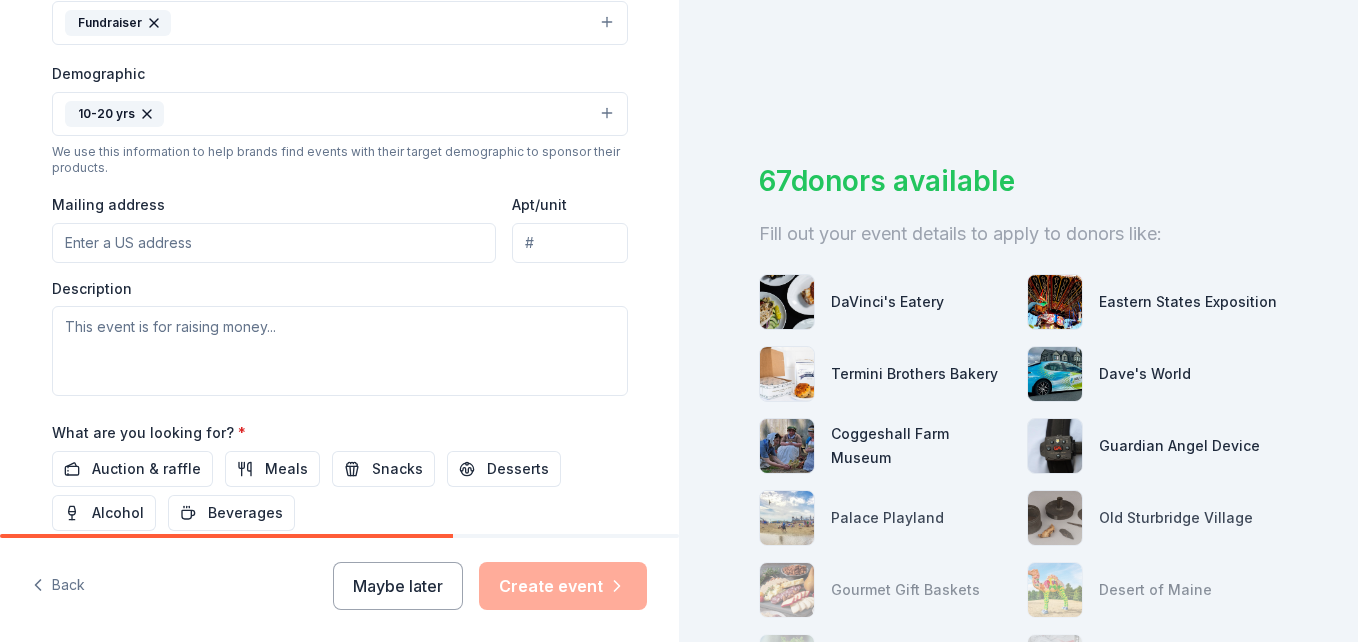 click on "Mailing address" at bounding box center [274, 243] 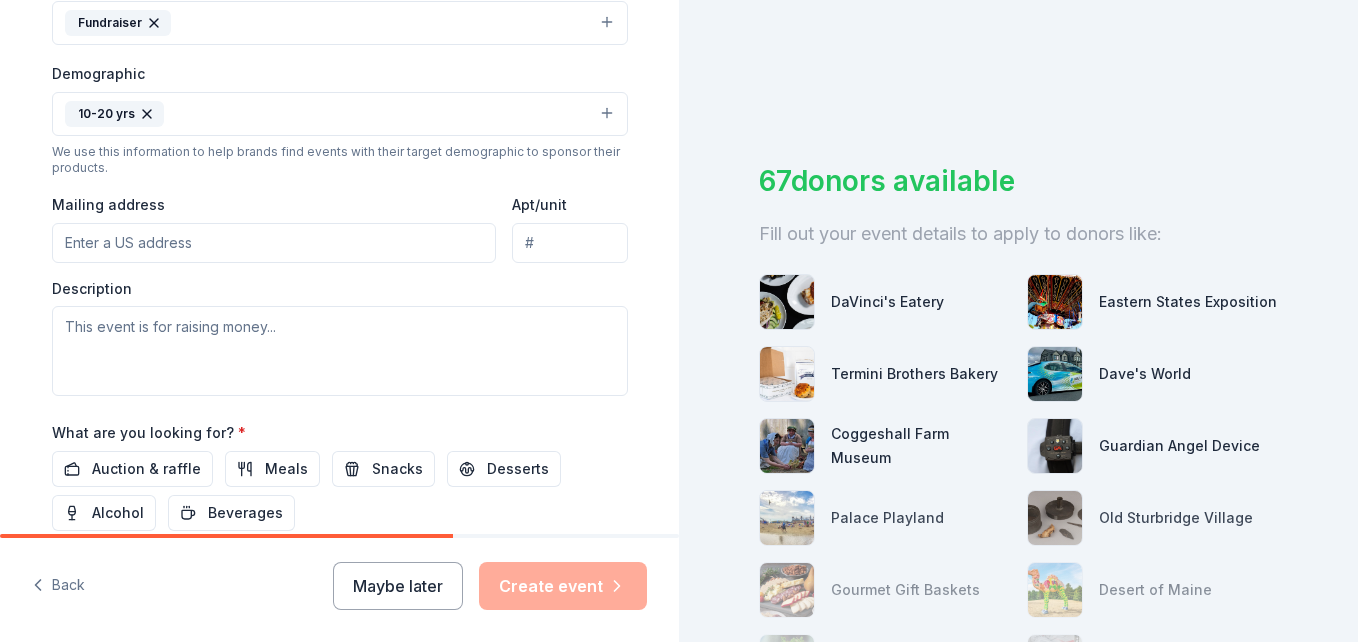 type on "[NUMBER] [STREET]" 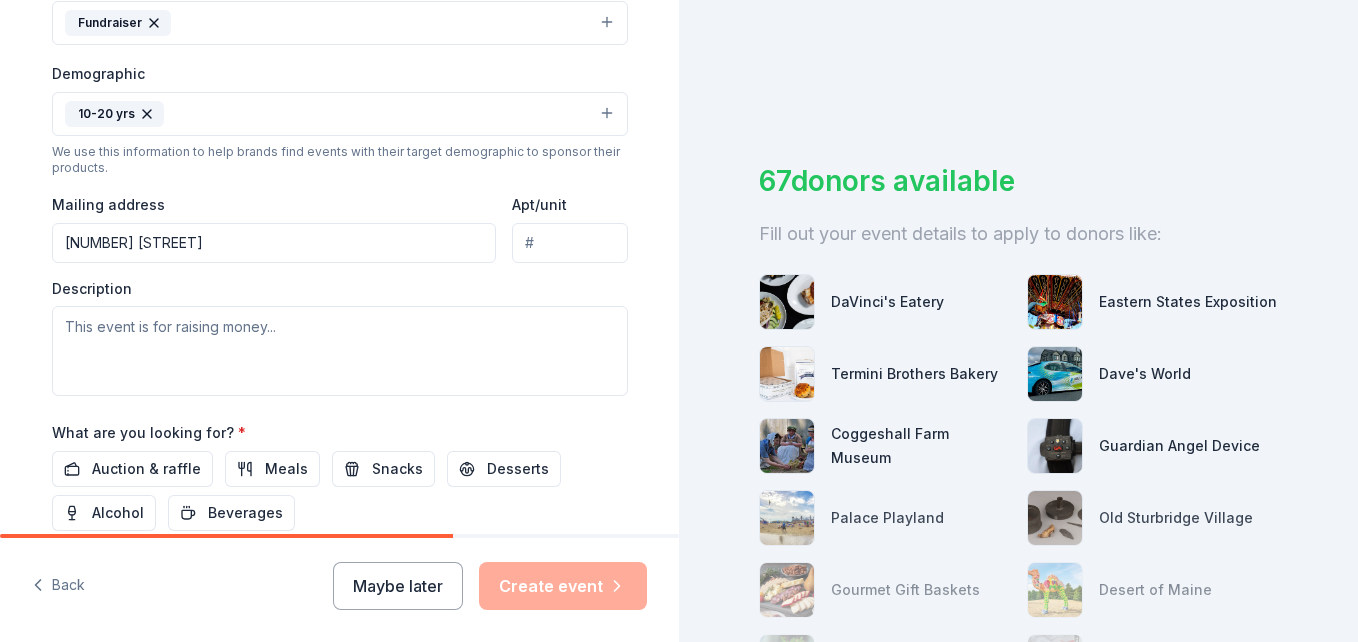 type on "Suite 302" 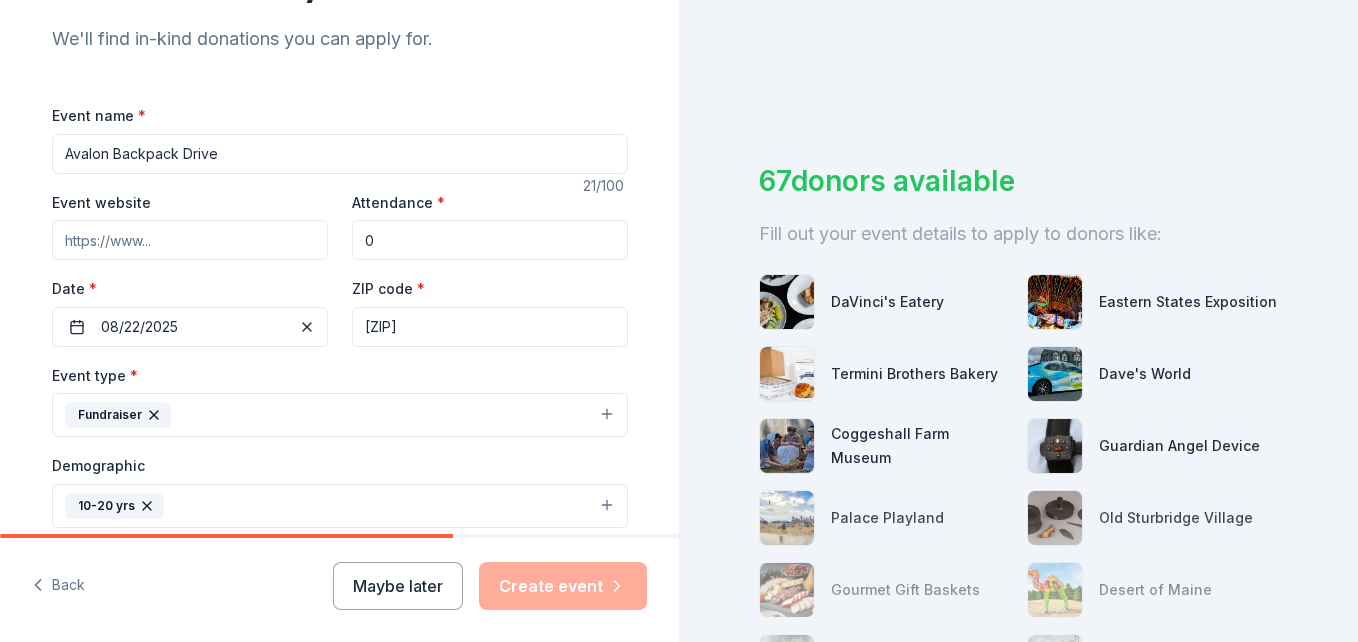 scroll, scrollTop: 200, scrollLeft: 0, axis: vertical 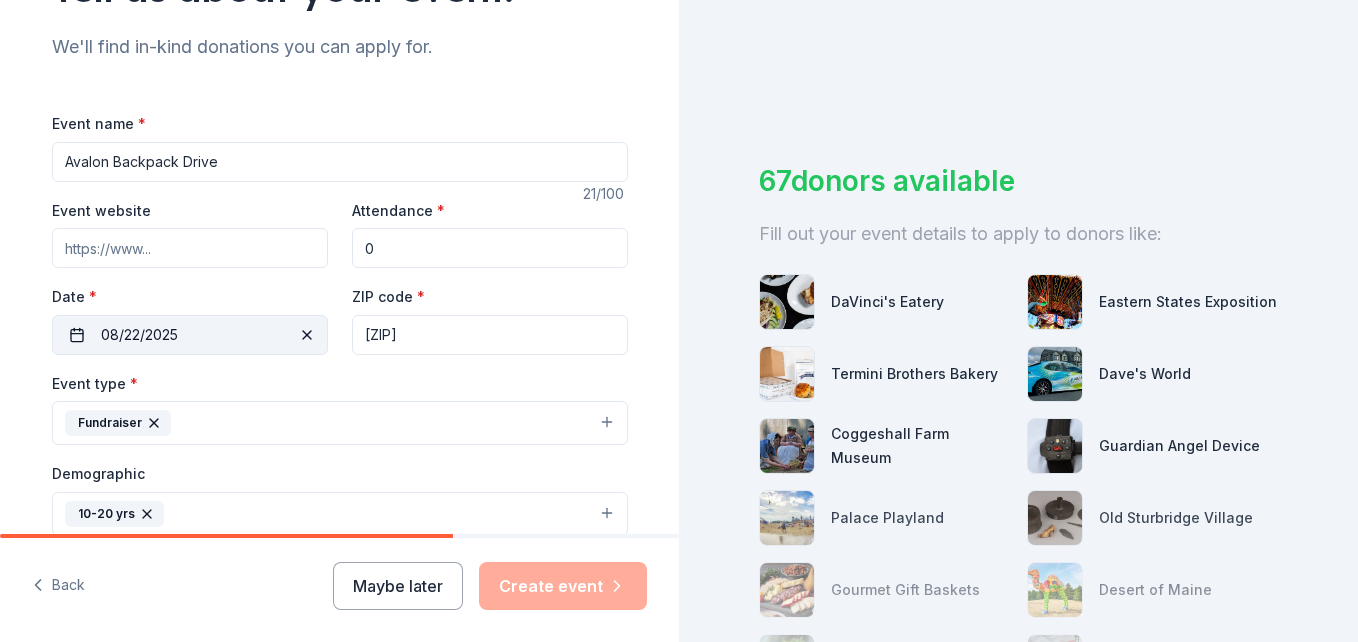 click at bounding box center [307, 335] 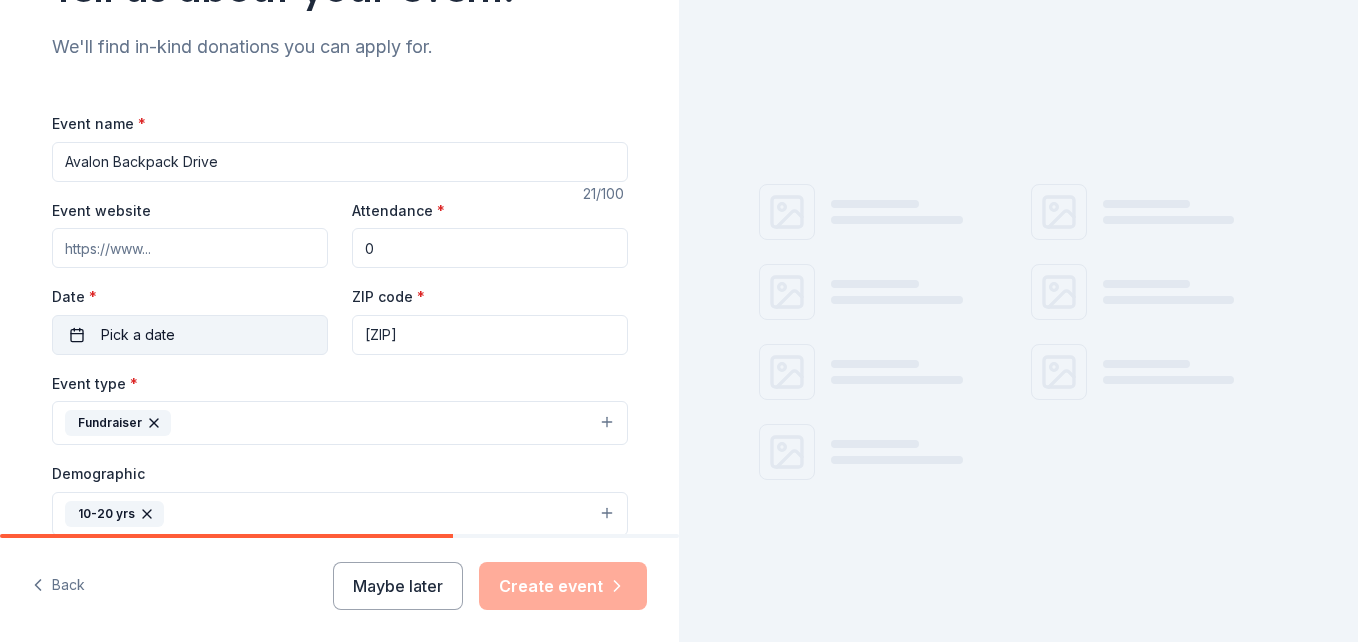 click on "Pick a date" at bounding box center [190, 335] 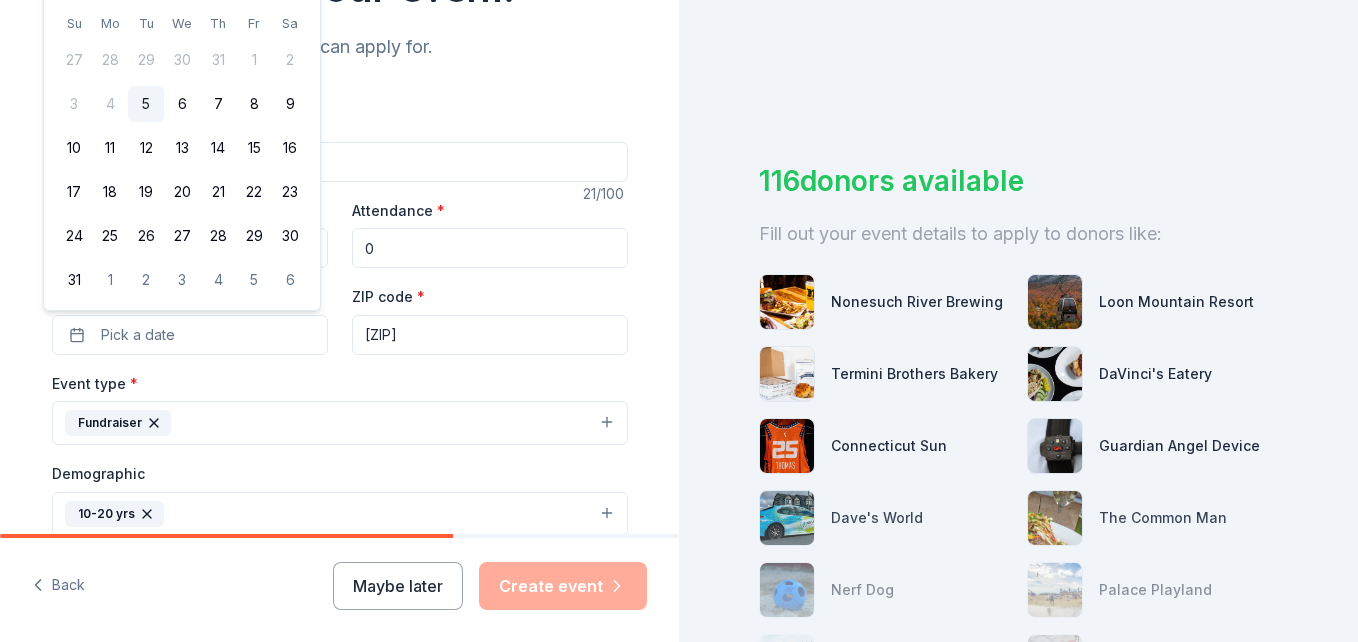 click on "5" at bounding box center (146, 104) 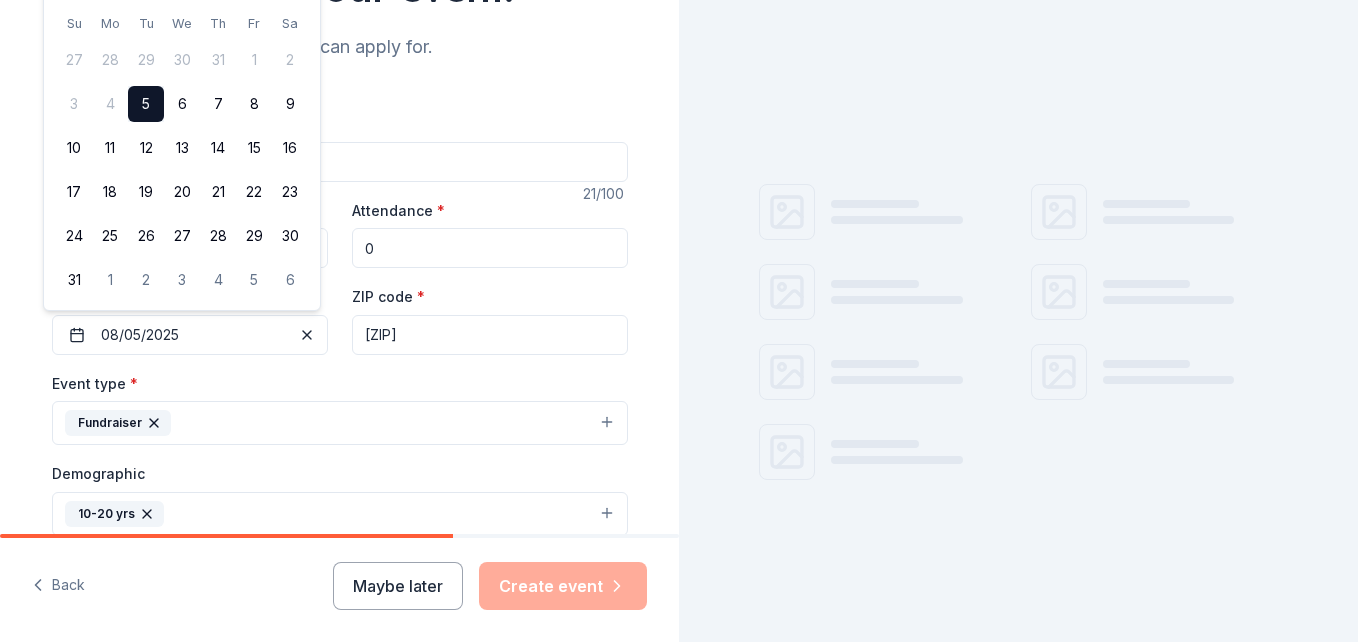 click on "Event name * Avalon Backpack Drive 21 /100 Event website Attendance * 0 Date * 08/05/2025 ZIP code * [ZIP] Event type * Fundraiser Demographic 10-20 yrs We use this information to help brands find events with their target demographic to sponsor their products. Mailing address [NUMBER] [STREET] Apt/unit Suite 302 Description What are you looking for? * Auction & raffle Meals Snacks Desserts Alcohol Beverages Send me reminders Email me reminders of donor application deadlines Recurring event" at bounding box center [340, 467] 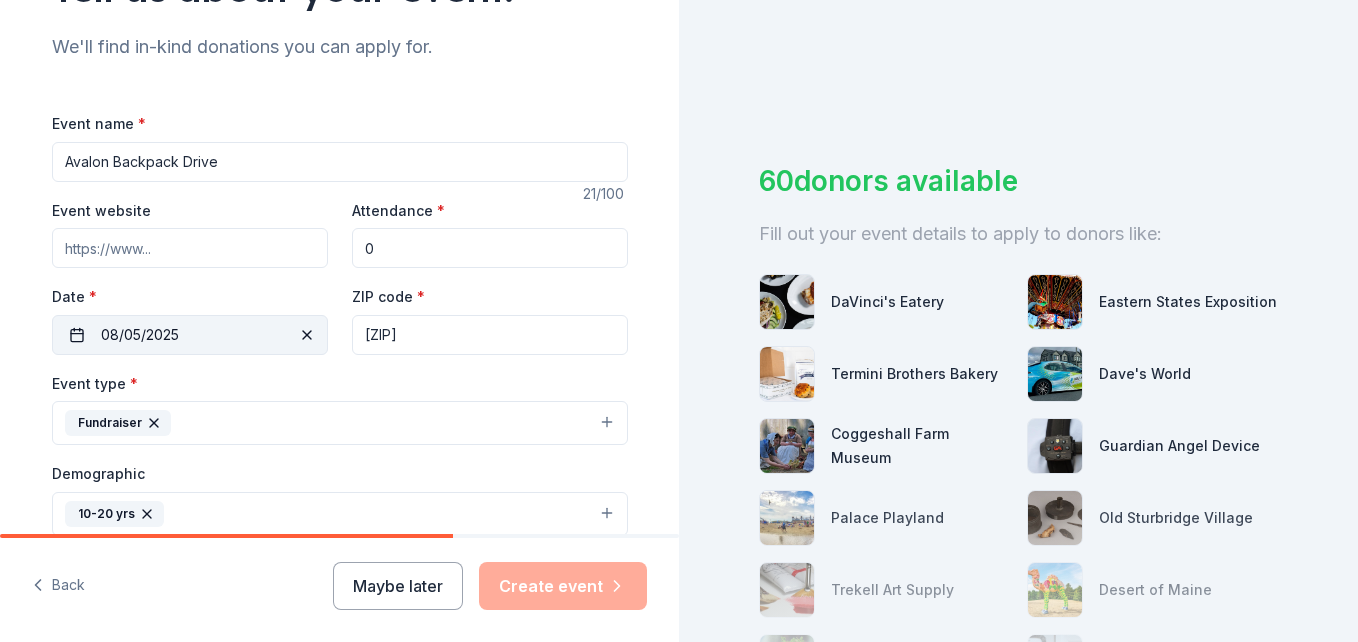 click at bounding box center [307, 335] 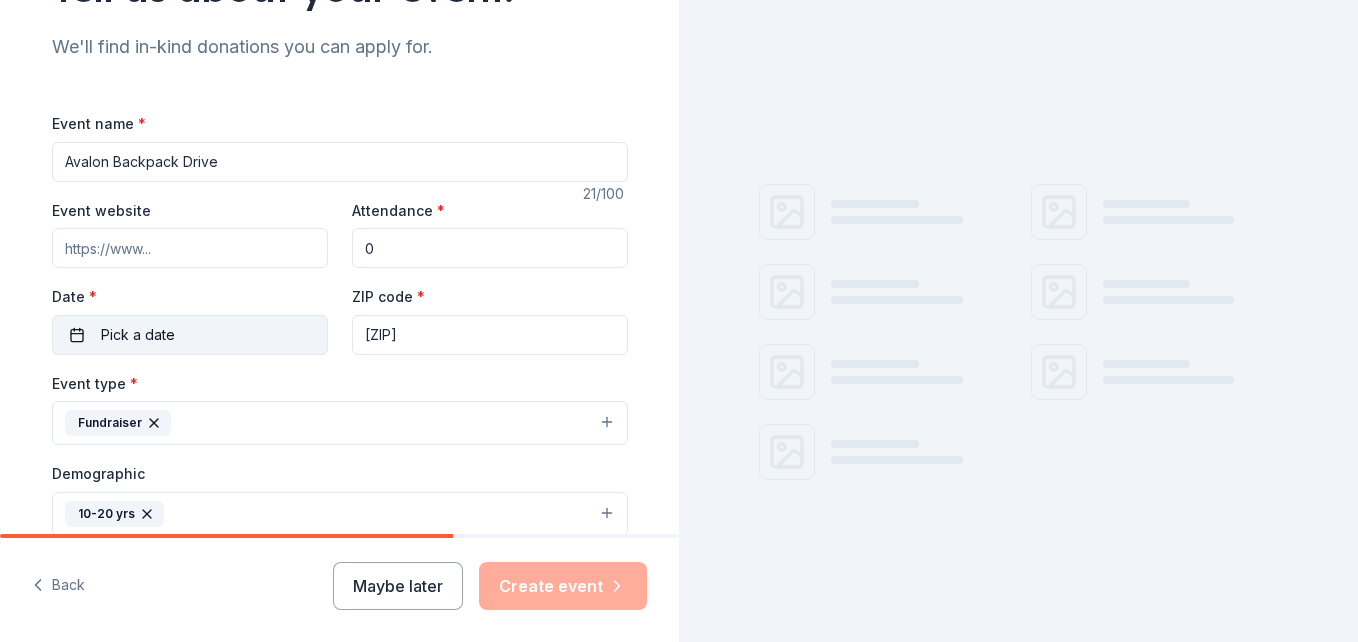click on "Pick a date" at bounding box center [190, 335] 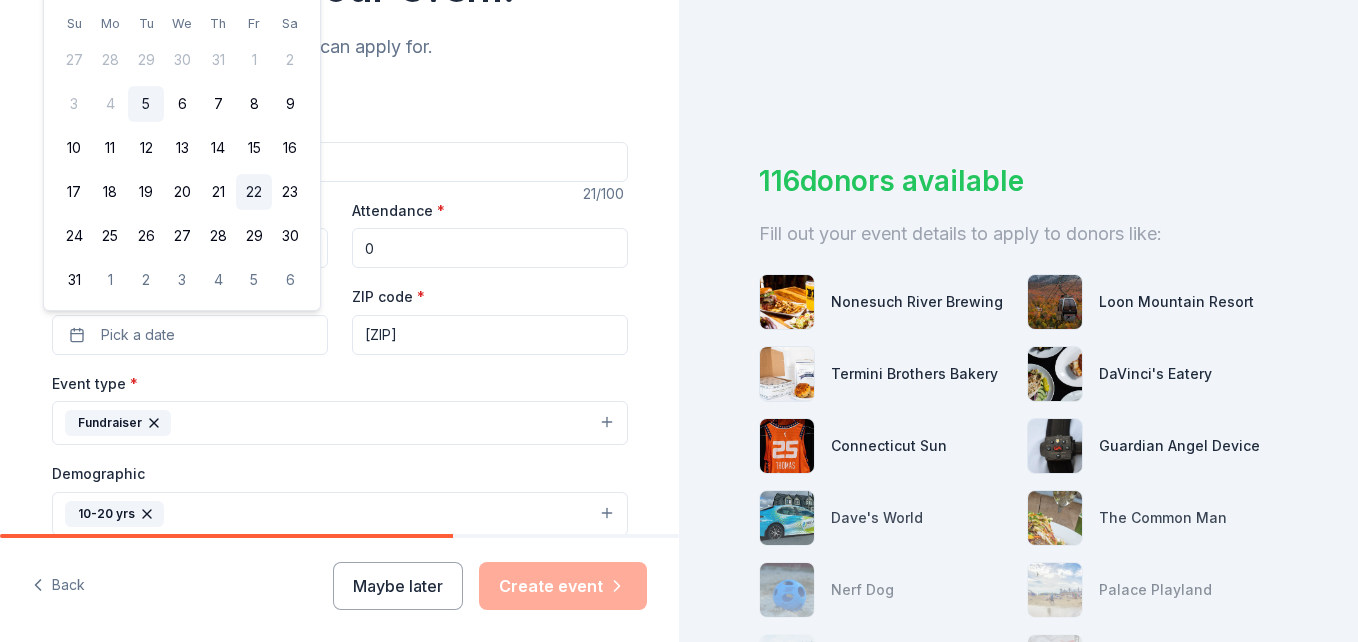 click on "22" at bounding box center [254, 192] 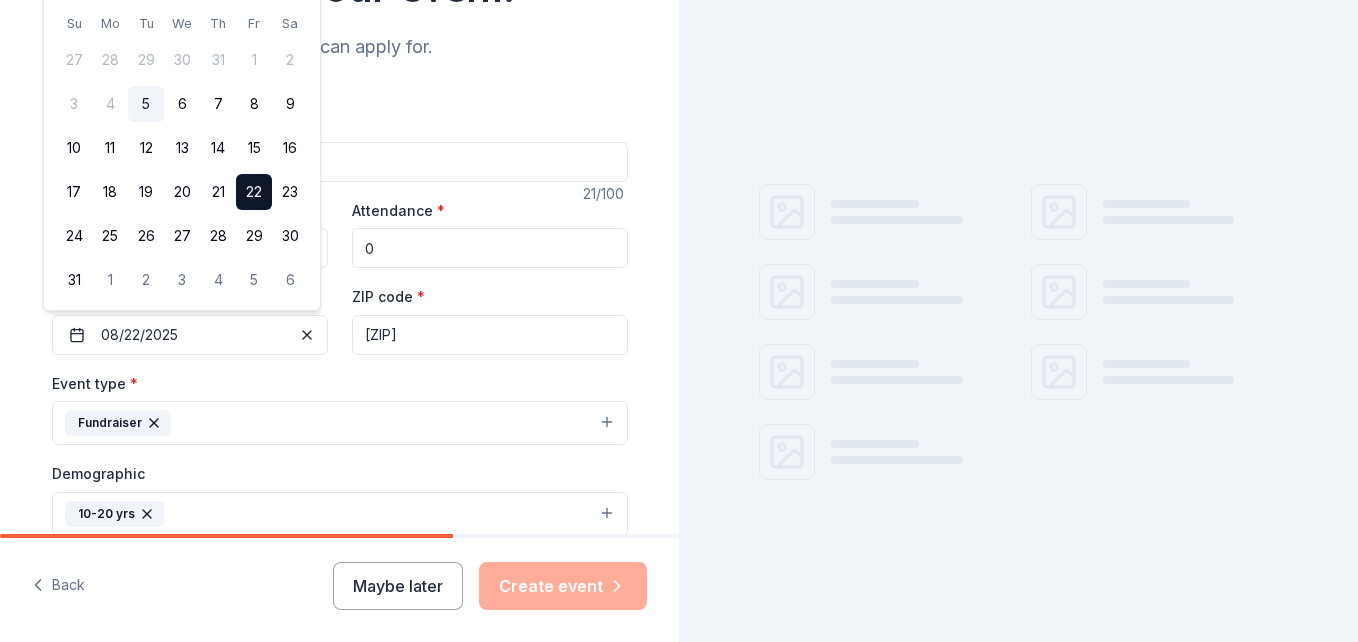 click on "Event name * Avalon Backpack Drive 21 /100 Event website Attendance * 0 Date * 08/22/2025 ZIP code * [ZIP] Event type * Fundraiser Demographic 10-20 yrs We use this information to help brands find events with their target demographic to sponsor their products. Mailing address [NUMBER] [STREET] Apt/unit Suite 302 Description What are you looking for? * Auction & raffle Meals Snacks Desserts Alcohol Beverages Send me reminders Email me reminders of donor application deadlines Recurring event" at bounding box center (339, 467) 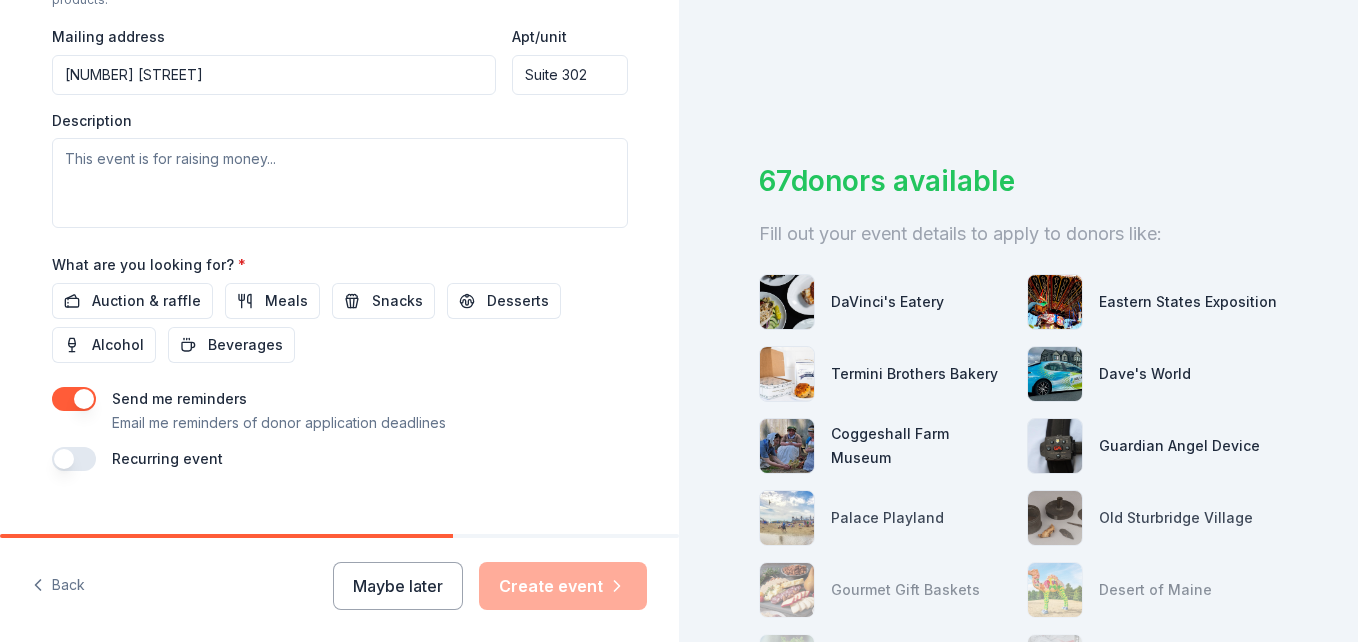 scroll, scrollTop: 801, scrollLeft: 0, axis: vertical 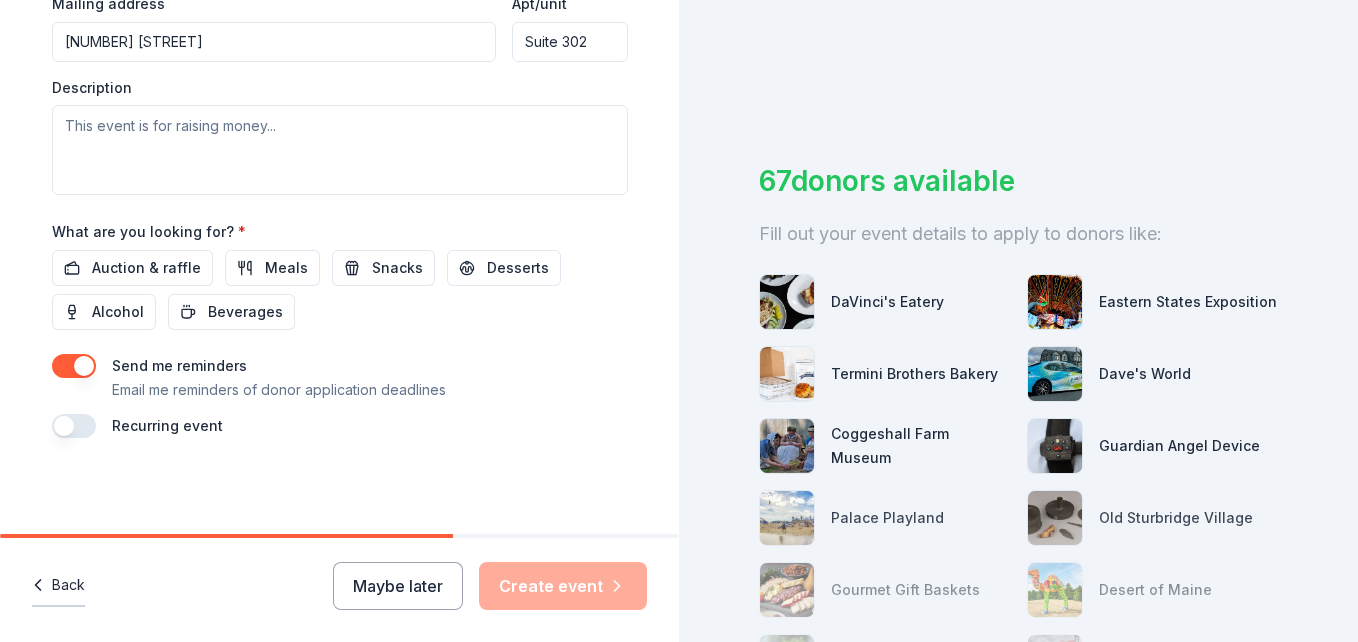 click on "Back" at bounding box center (58, 586) 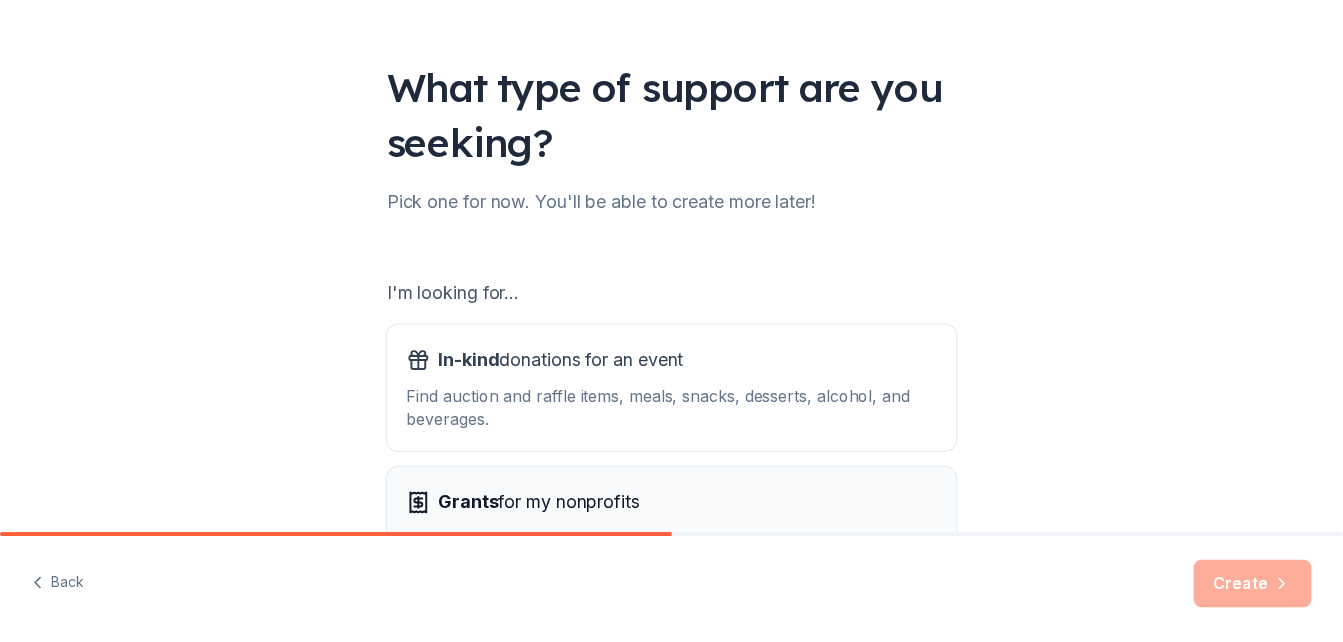 scroll, scrollTop: 273, scrollLeft: 0, axis: vertical 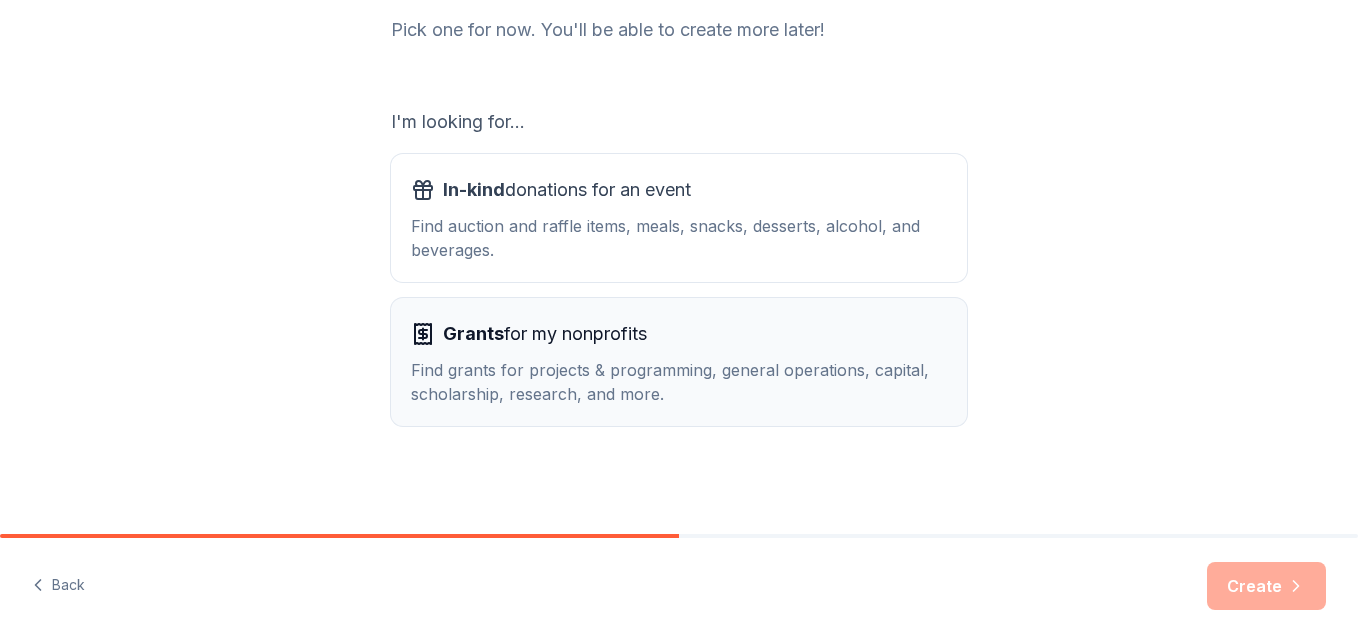 click on "Grants  for my nonprofits Find grants for projects & programming, general operations, capital, scholarship, research, and more." at bounding box center [679, 362] 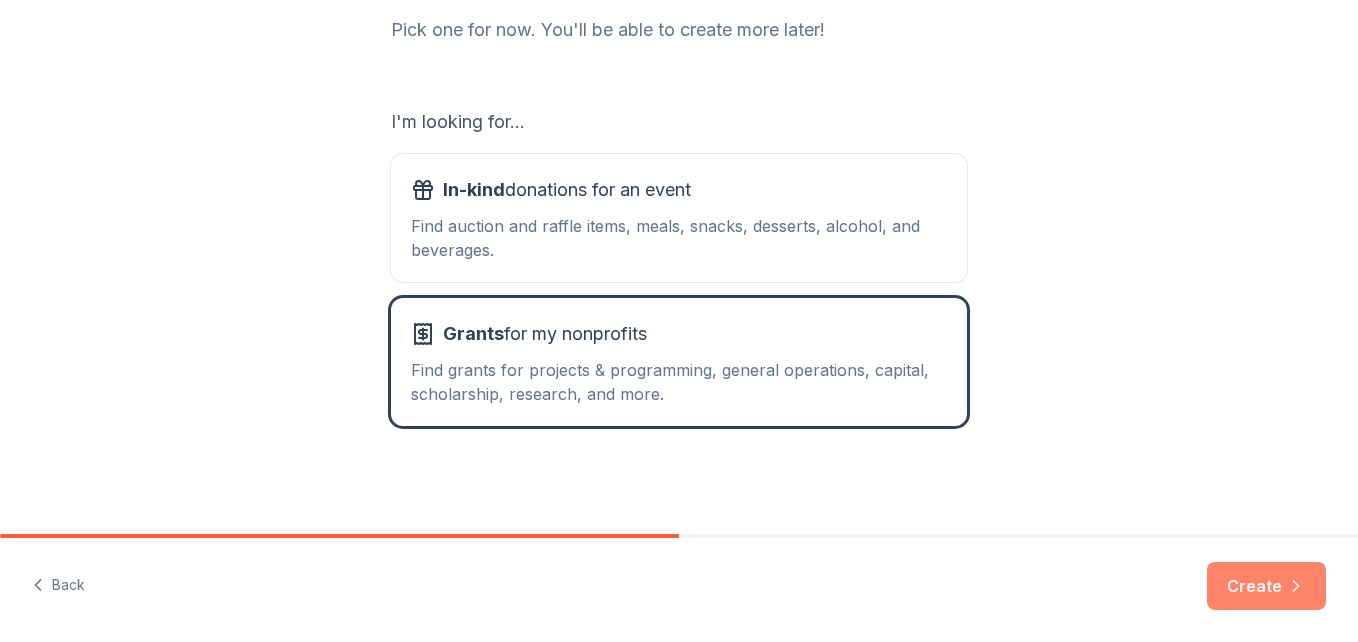 click 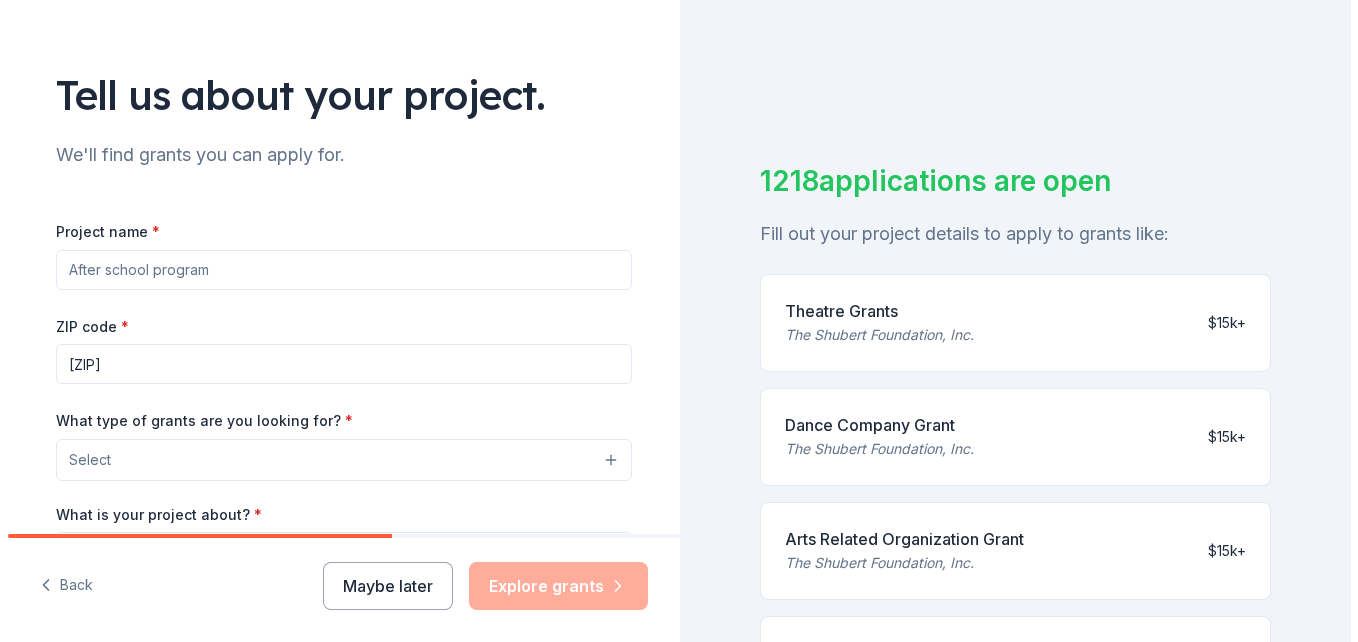 scroll, scrollTop: 0, scrollLeft: 0, axis: both 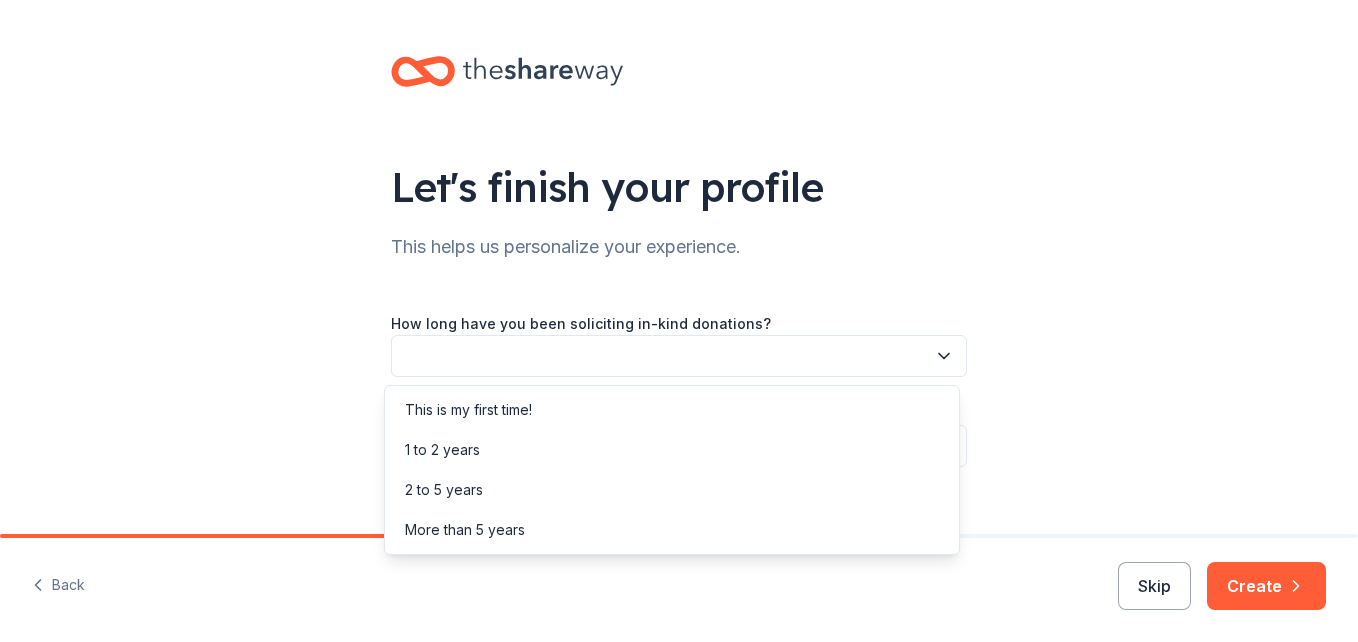 click at bounding box center (679, 356) 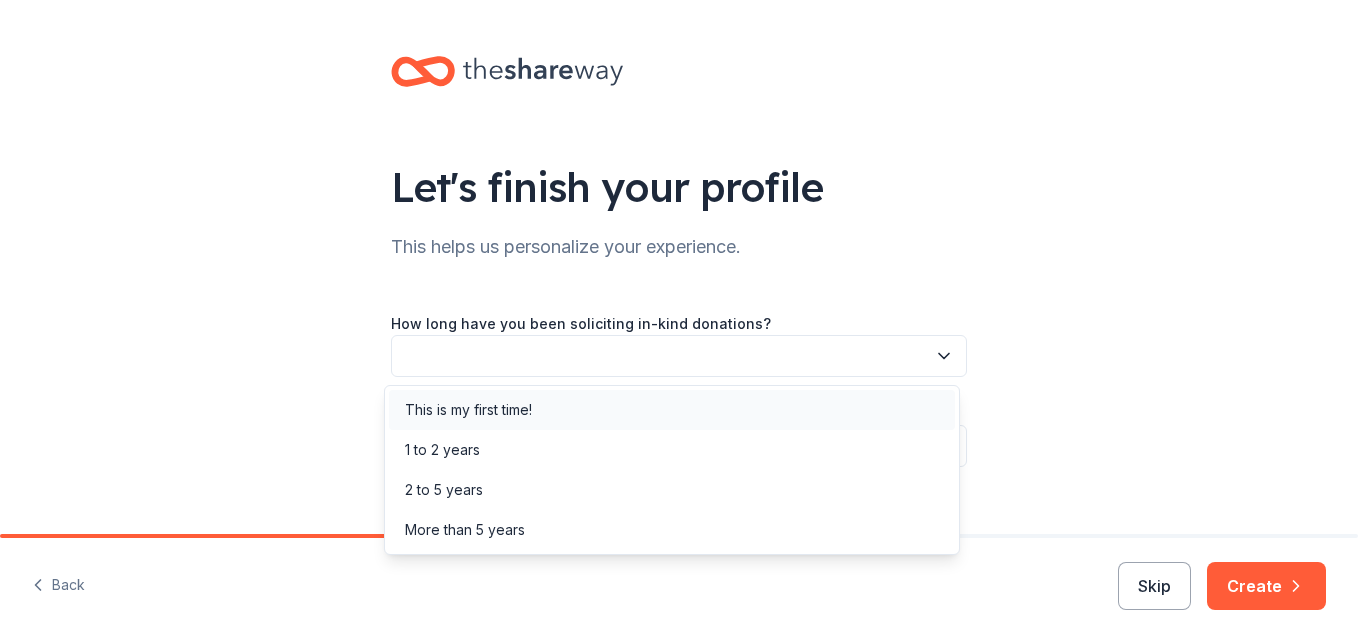 click on "This is my first time!" at bounding box center (468, 410) 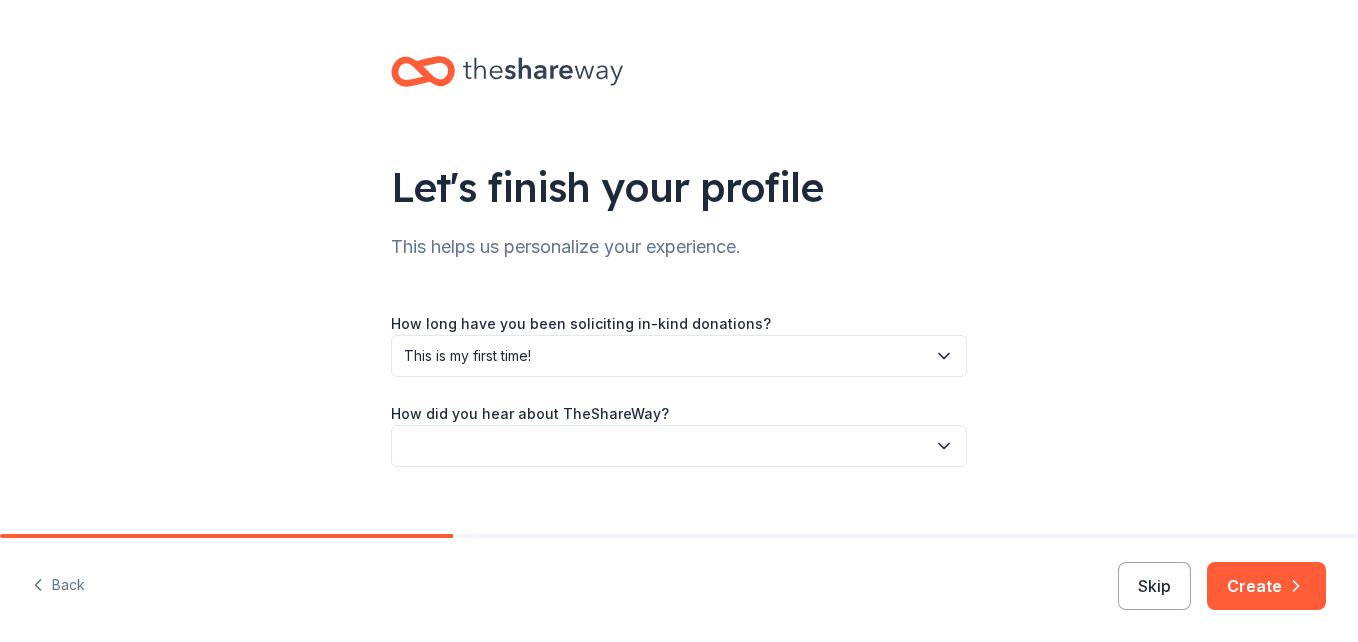 click on "How did you hear about TheShareWay?" at bounding box center (530, 414) 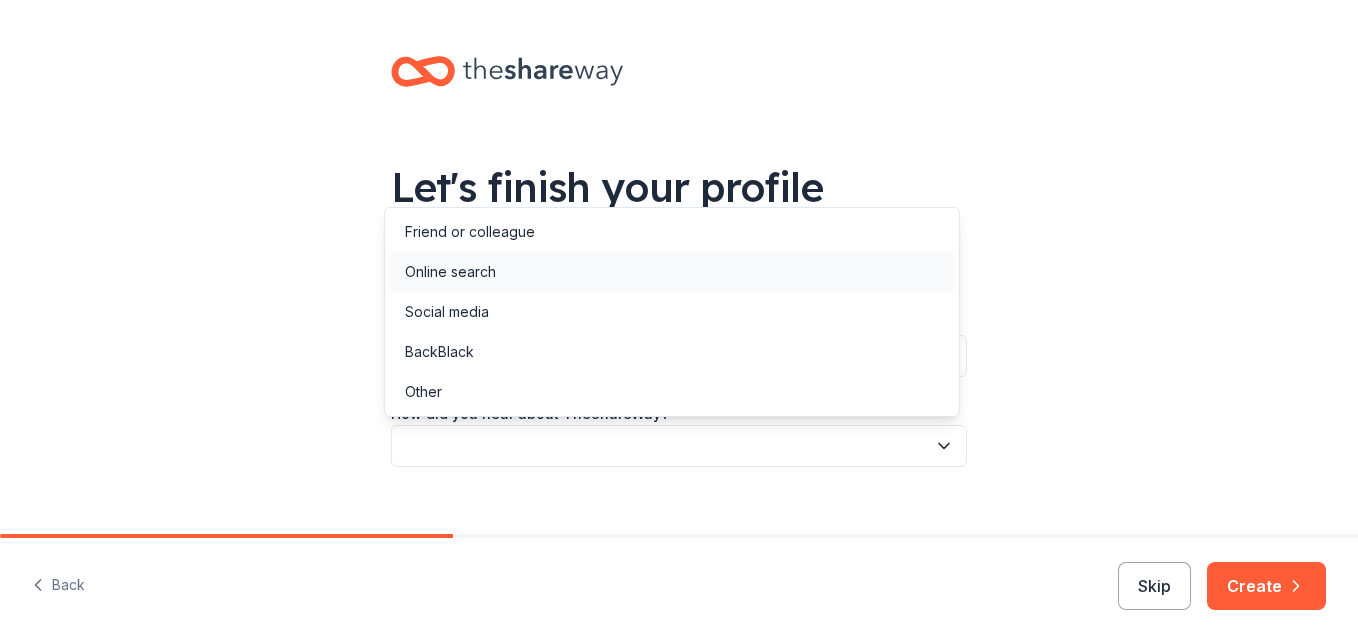 click on "Online search" at bounding box center (450, 272) 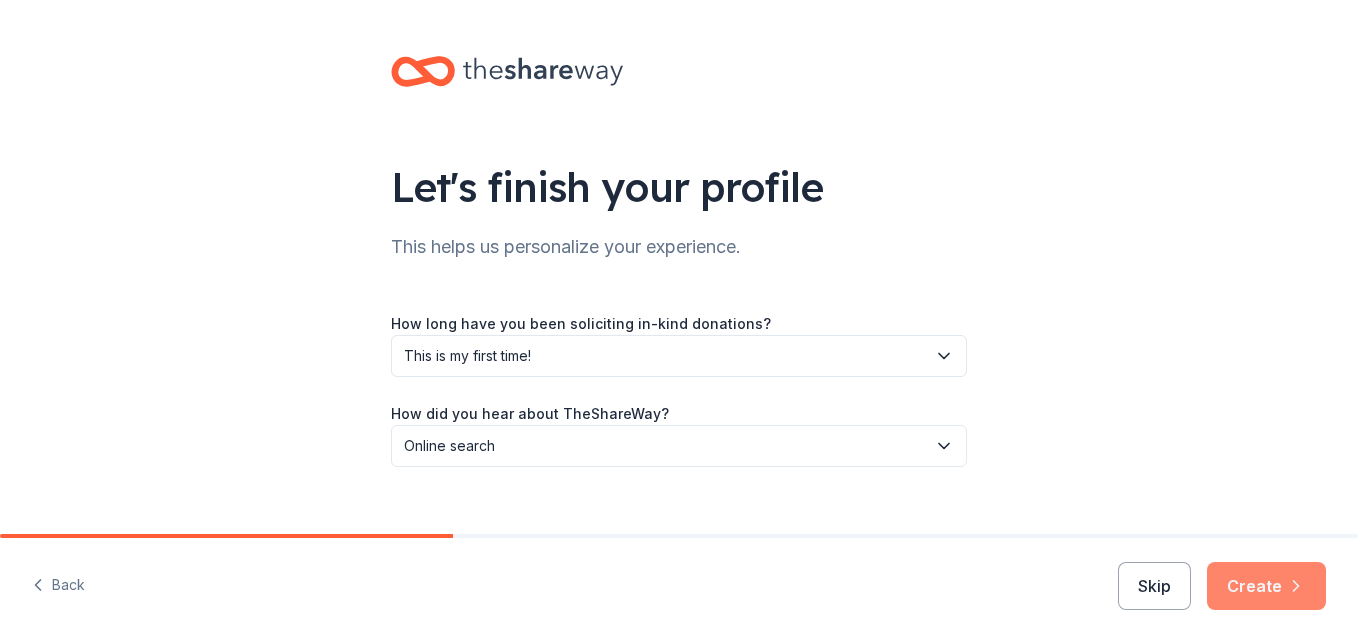 click on "Create" at bounding box center (1266, 586) 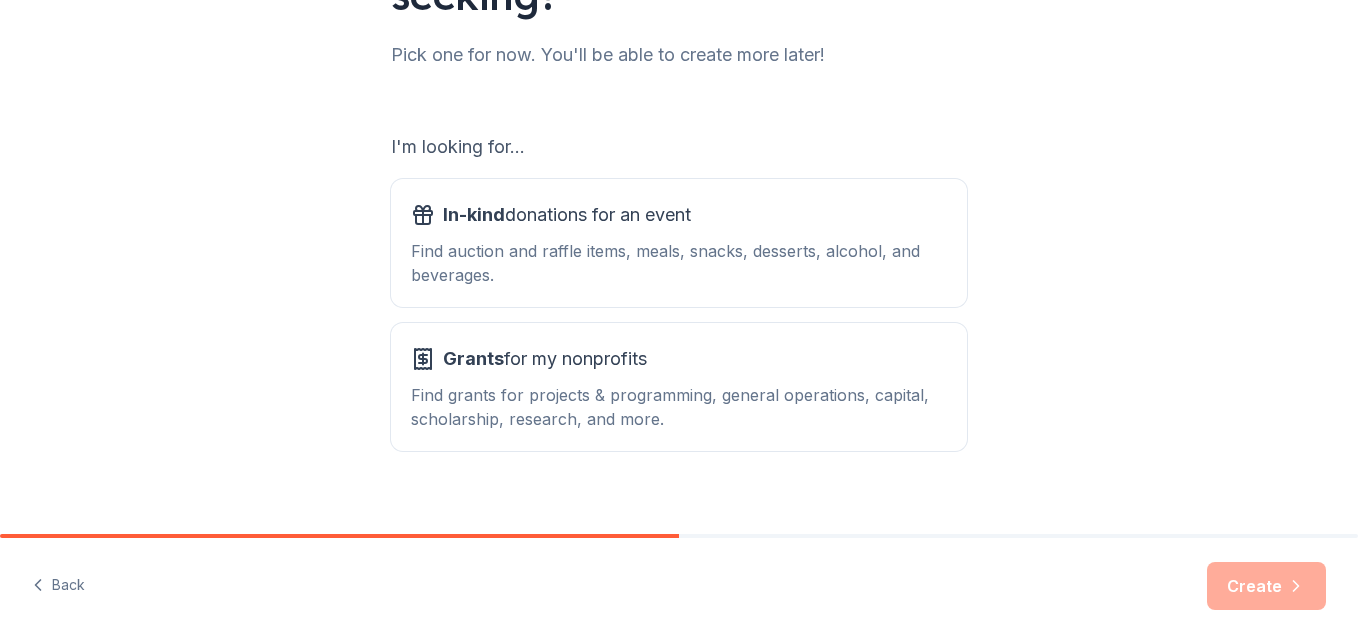 scroll, scrollTop: 273, scrollLeft: 0, axis: vertical 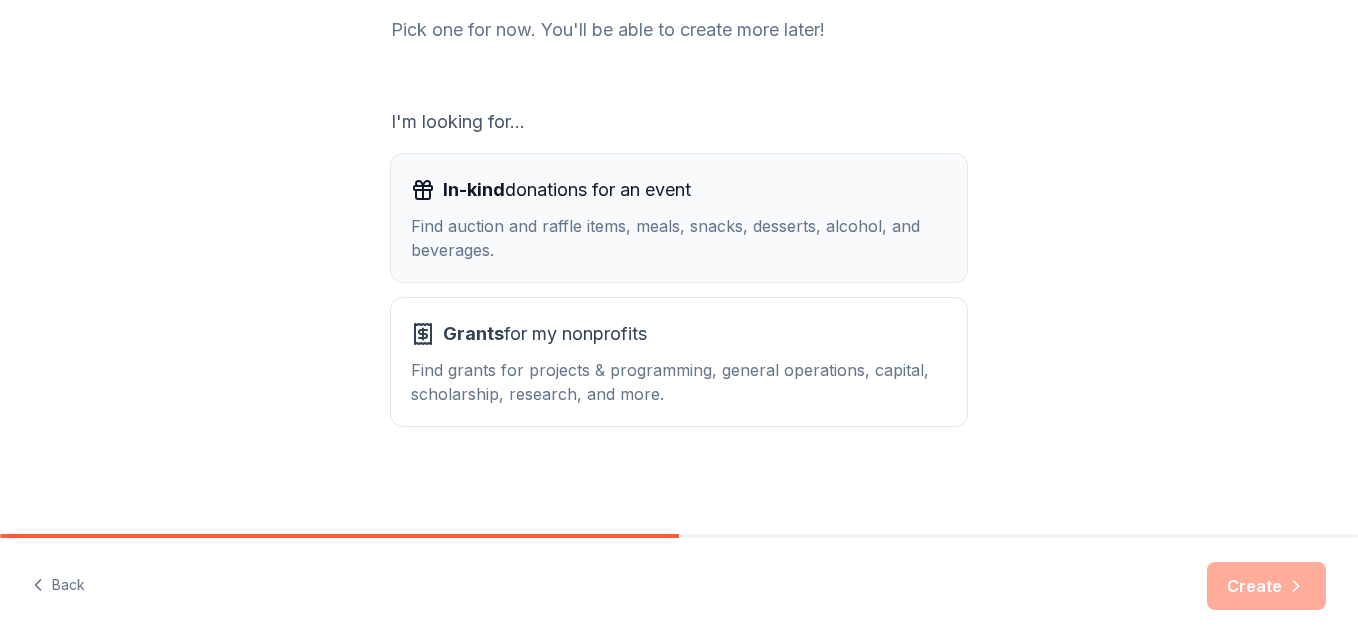 click on "Find auction and raffle items, meals, snacks, desserts, alcohol, and beverages." at bounding box center (679, 238) 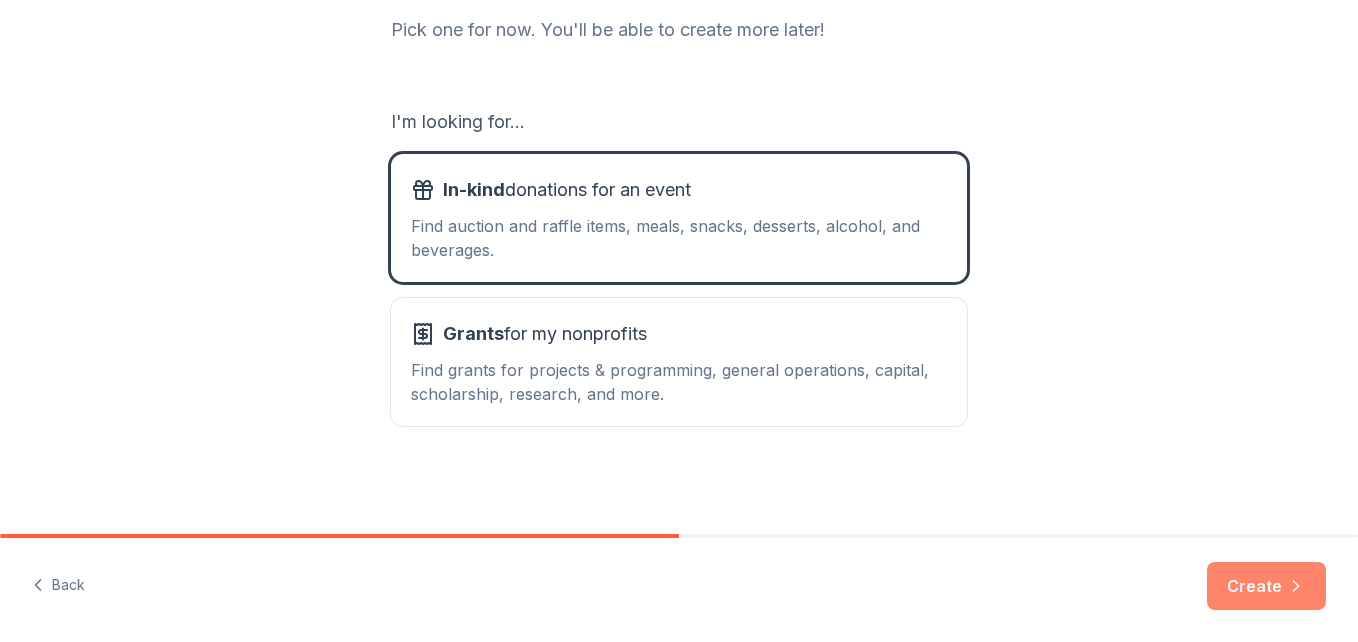 click on "Create" at bounding box center [1266, 586] 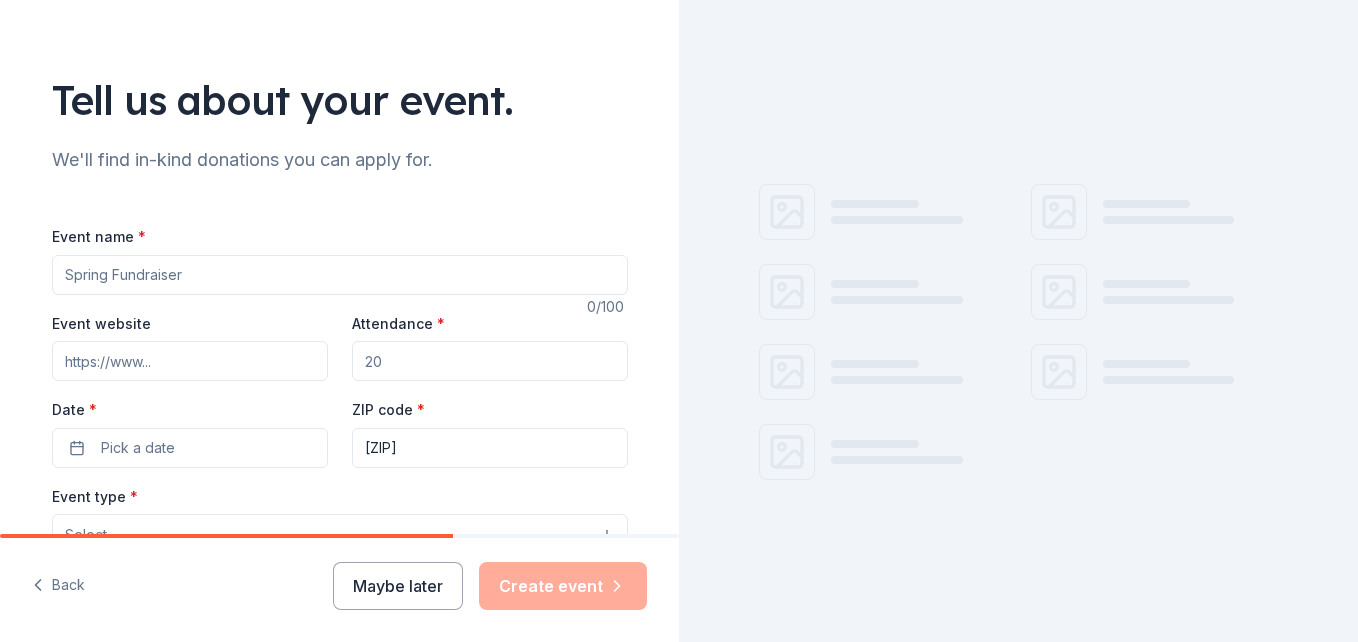 scroll, scrollTop: 200, scrollLeft: 0, axis: vertical 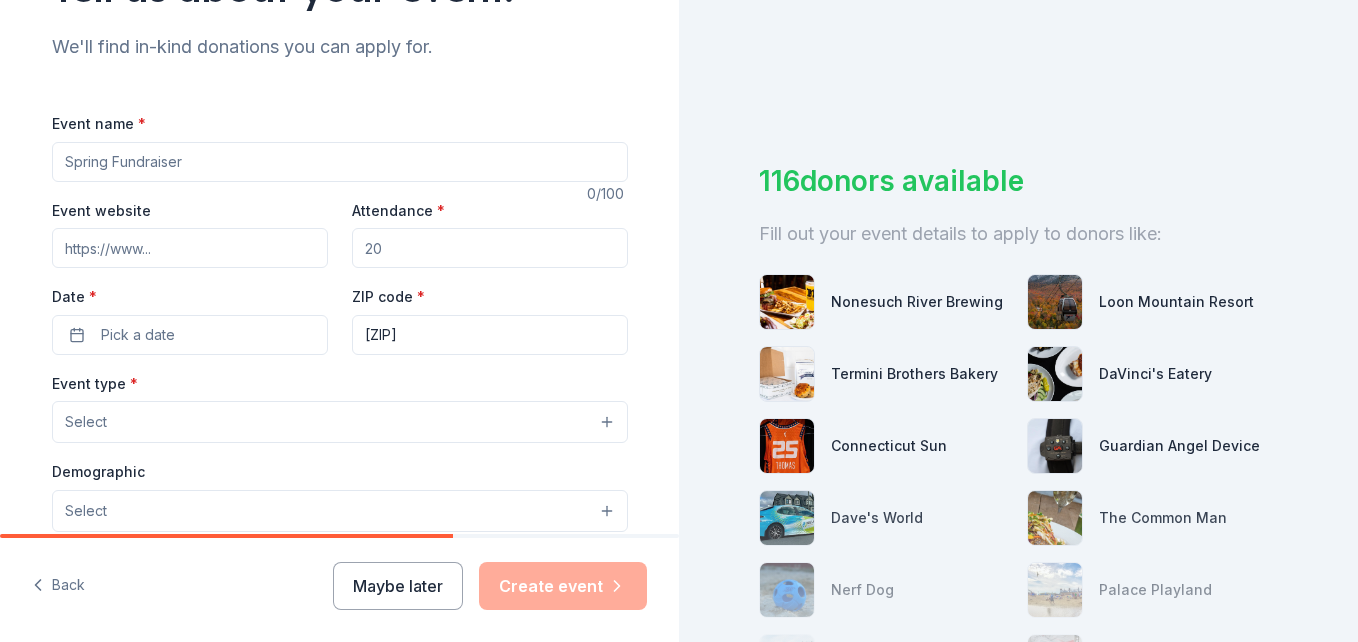 click on "Event name *" at bounding box center (340, 162) 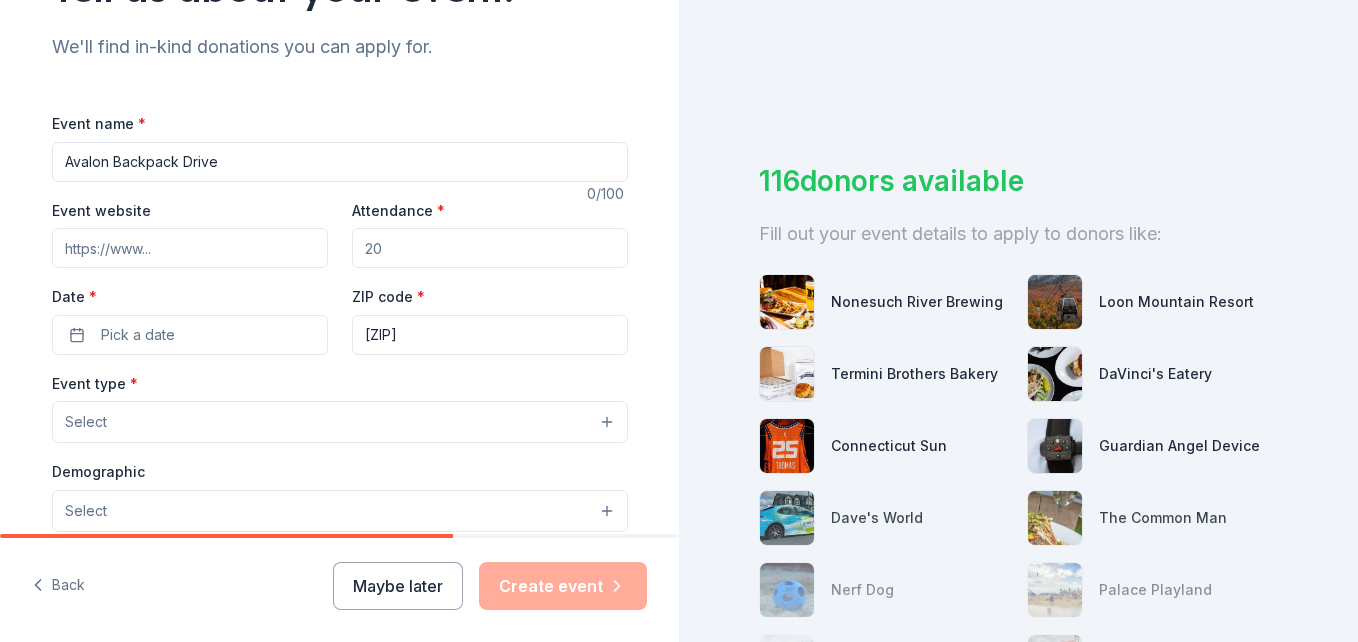type on "0" 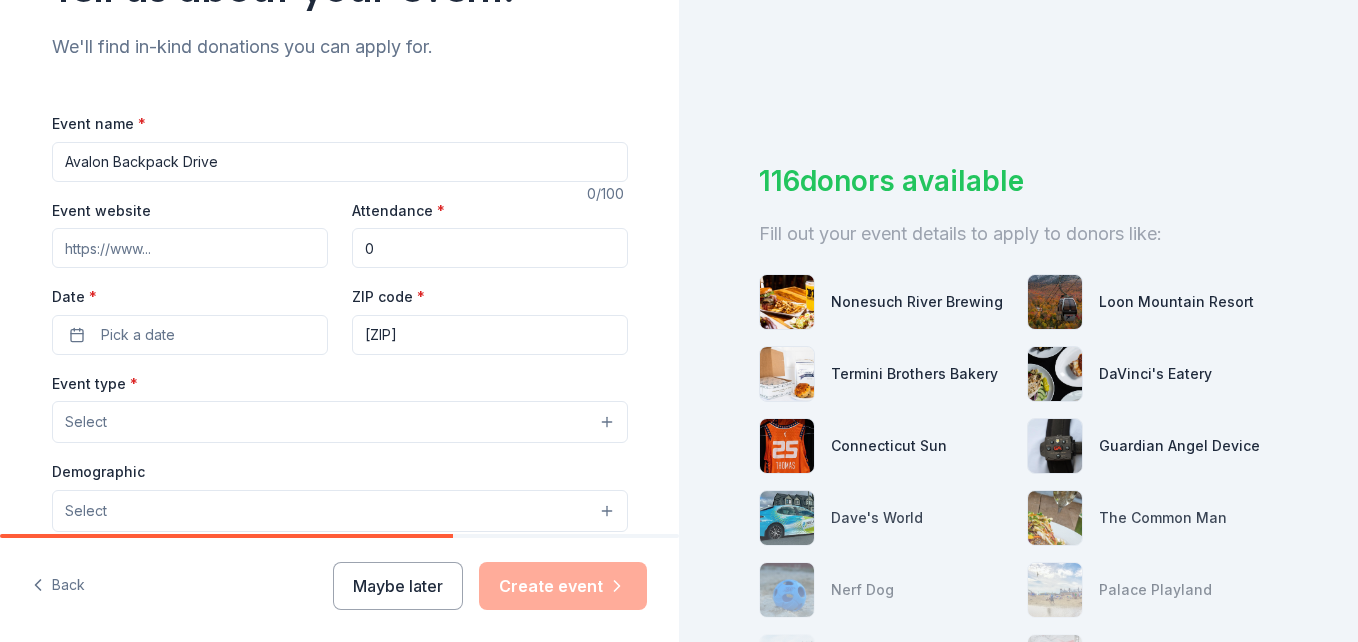 type on "[NUMBER] [STREET]" 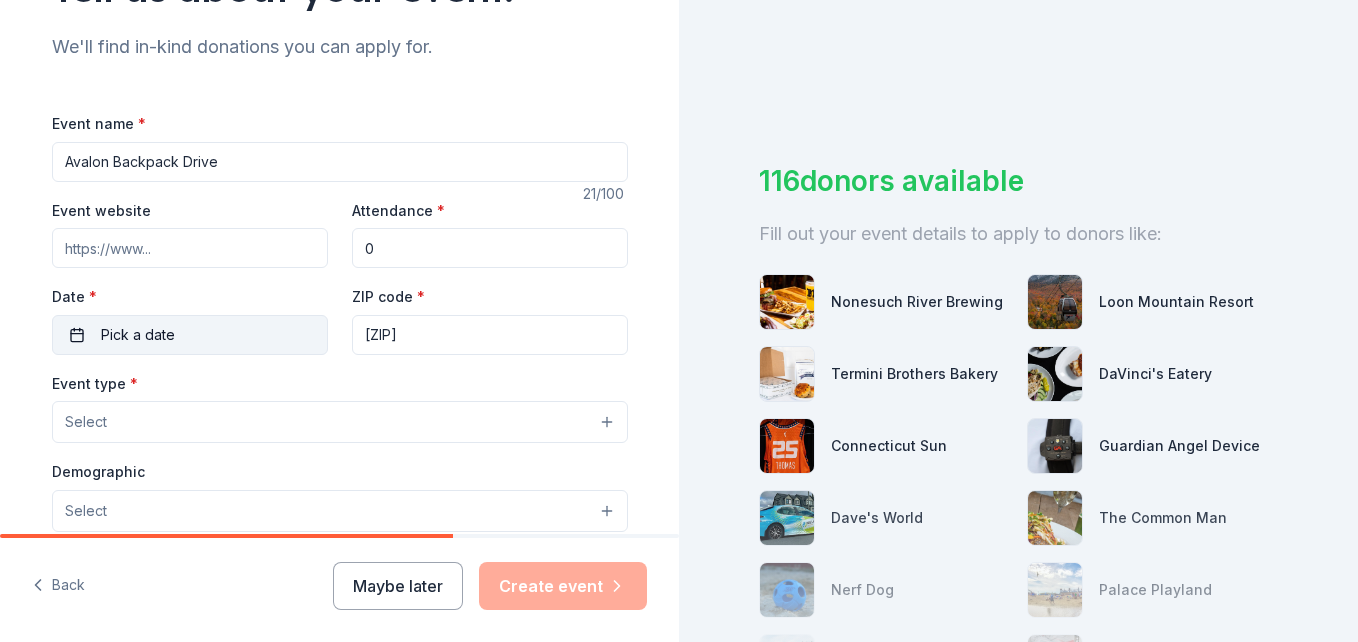 click on "Pick a date" at bounding box center [138, 335] 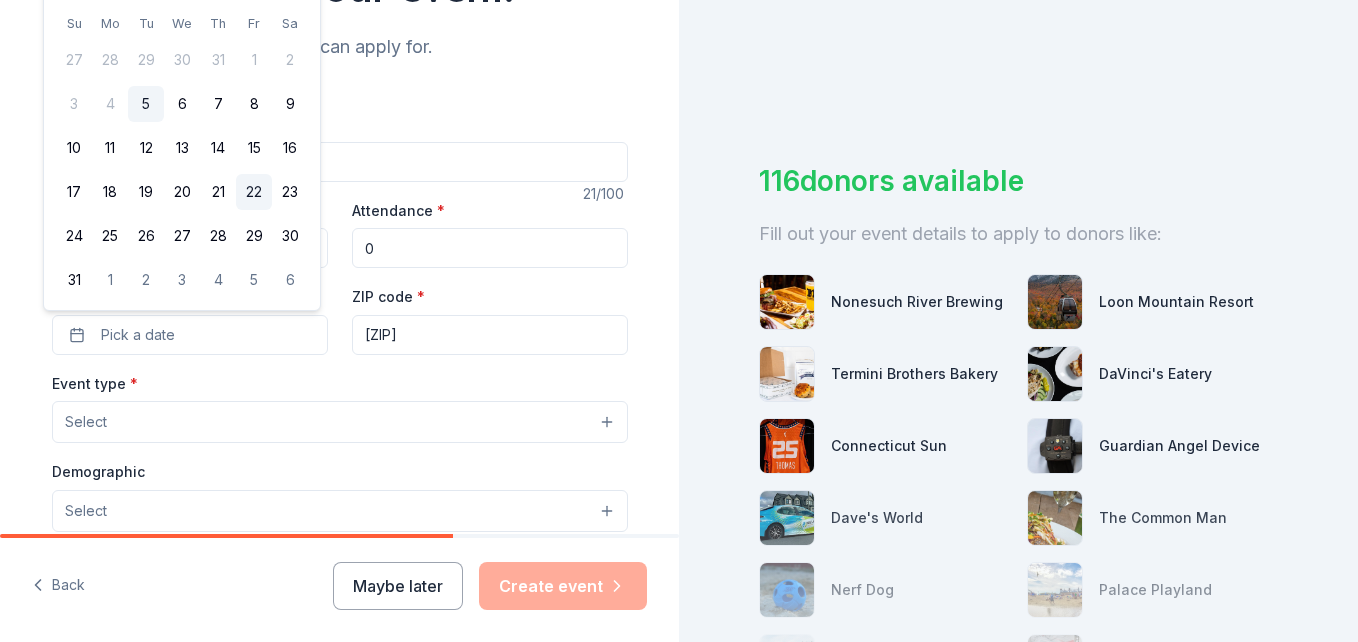 click on "22" at bounding box center (254, 192) 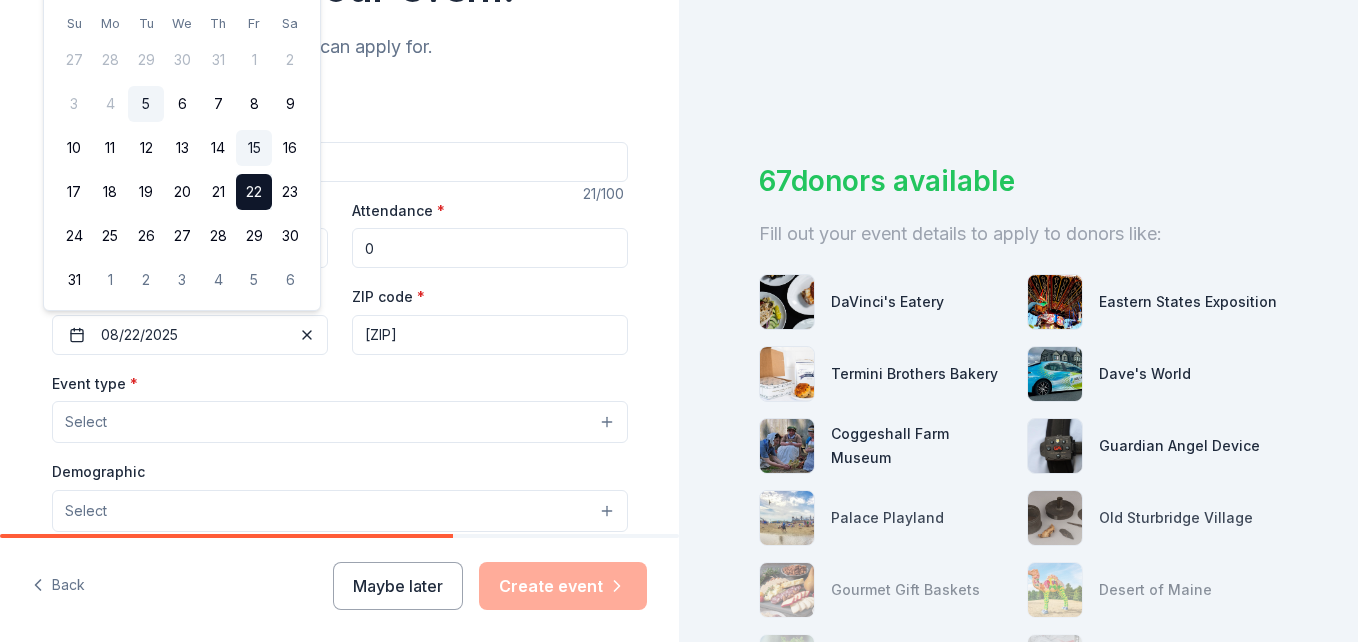 click on "15" at bounding box center (254, 148) 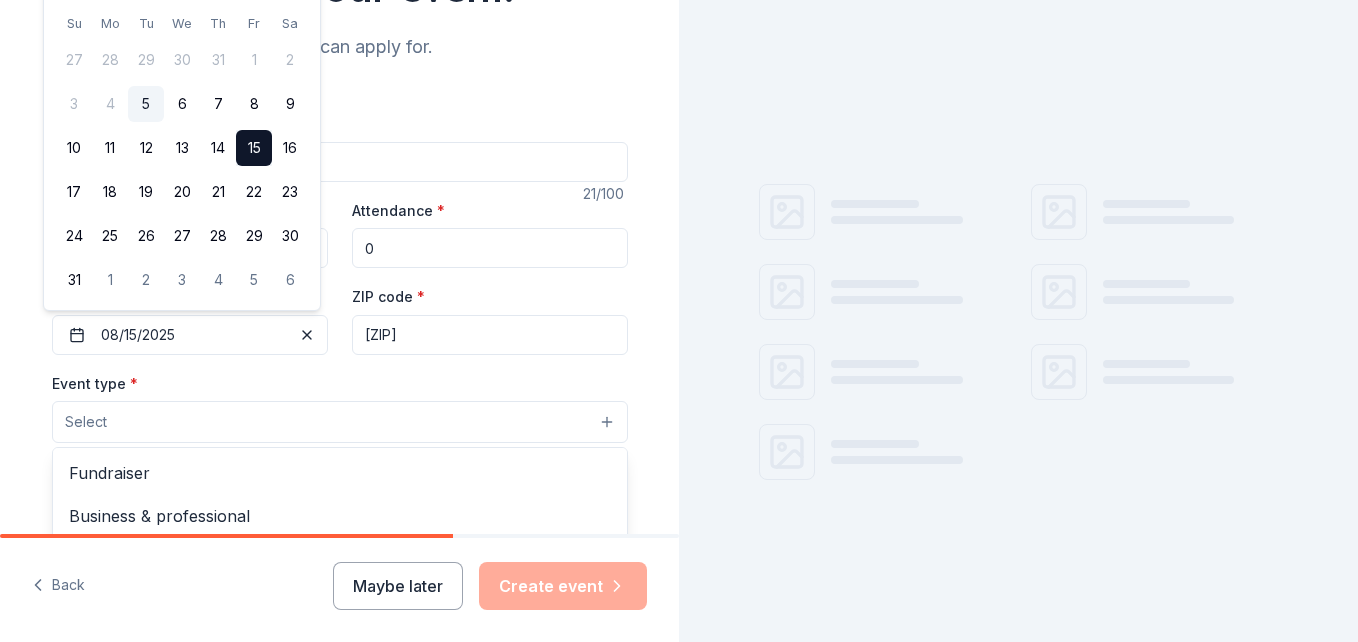 click on "Select" at bounding box center [340, 422] 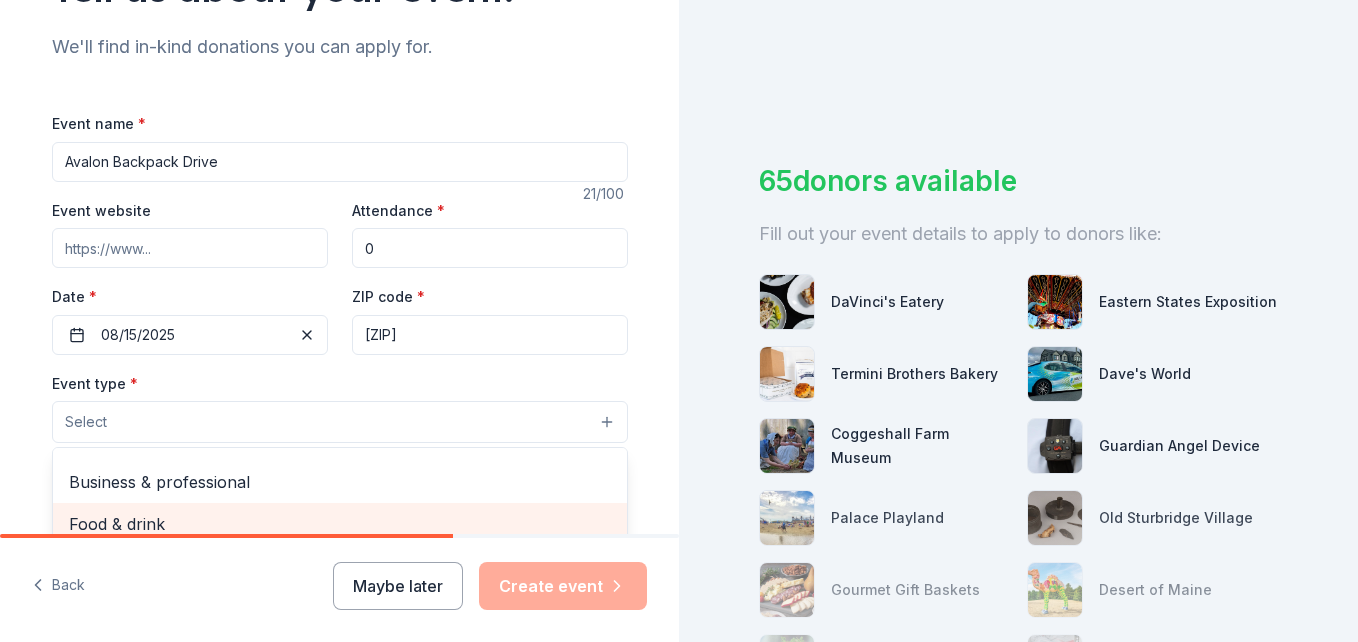 scroll, scrollTop: 67, scrollLeft: 0, axis: vertical 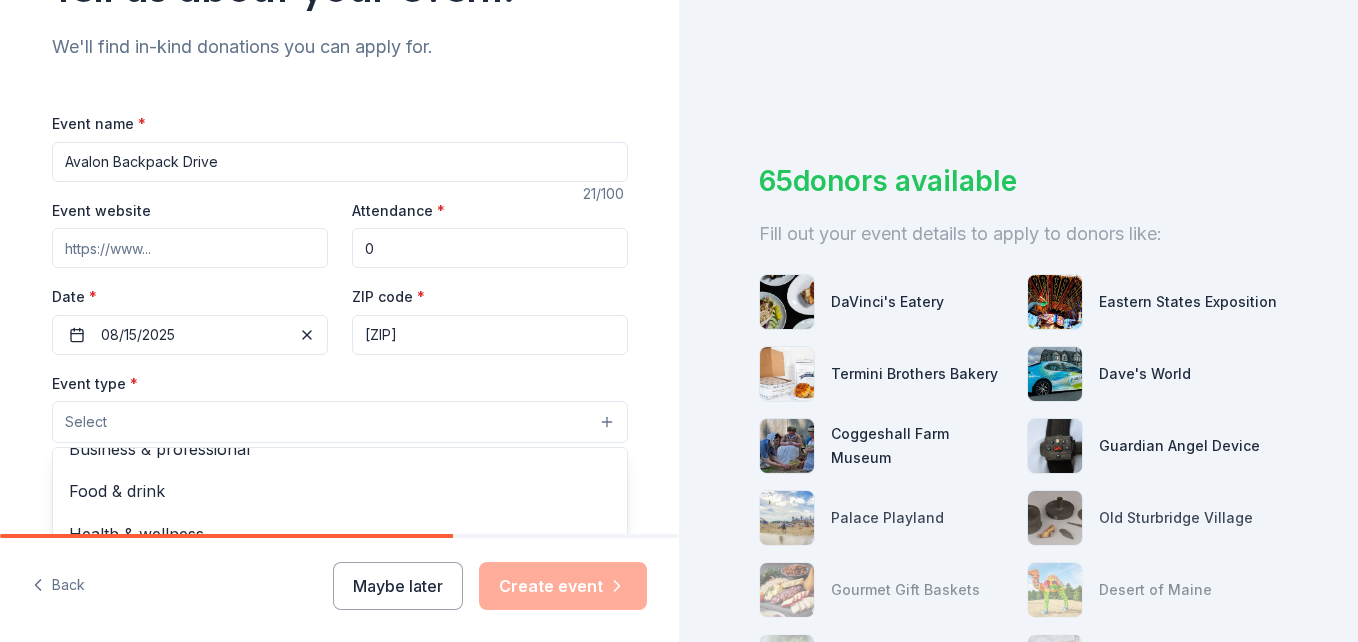 click on "Event name * Avalon Backpack Drive 21 /100 Event website Attendance * 0 Date * 08/15/2025 ZIP code * [ZIP] Event type * Select Fundraiser Business & professional Food & drink Health & wellness Hobbies Music Performing & visual arts Demographic Select We use this information to help brands find events with their target demographic to sponsor their products. Mailing address [NUMBER] [STREET] Apt/unit Suite 302 Description What are you looking for? * Auction & raffle Meals Snacks Desserts Alcohol Beverages Send me reminders Email me reminders of donor application deadlines Recurring event" at bounding box center (340, 573) 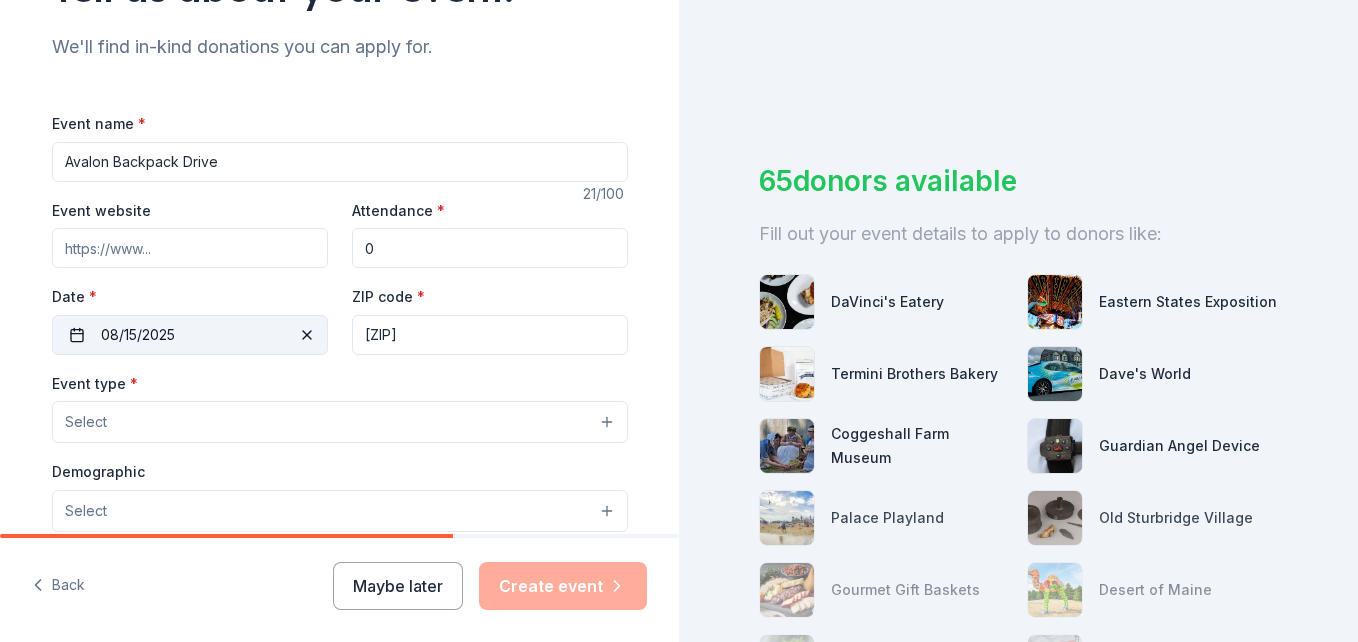 click at bounding box center [307, 335] 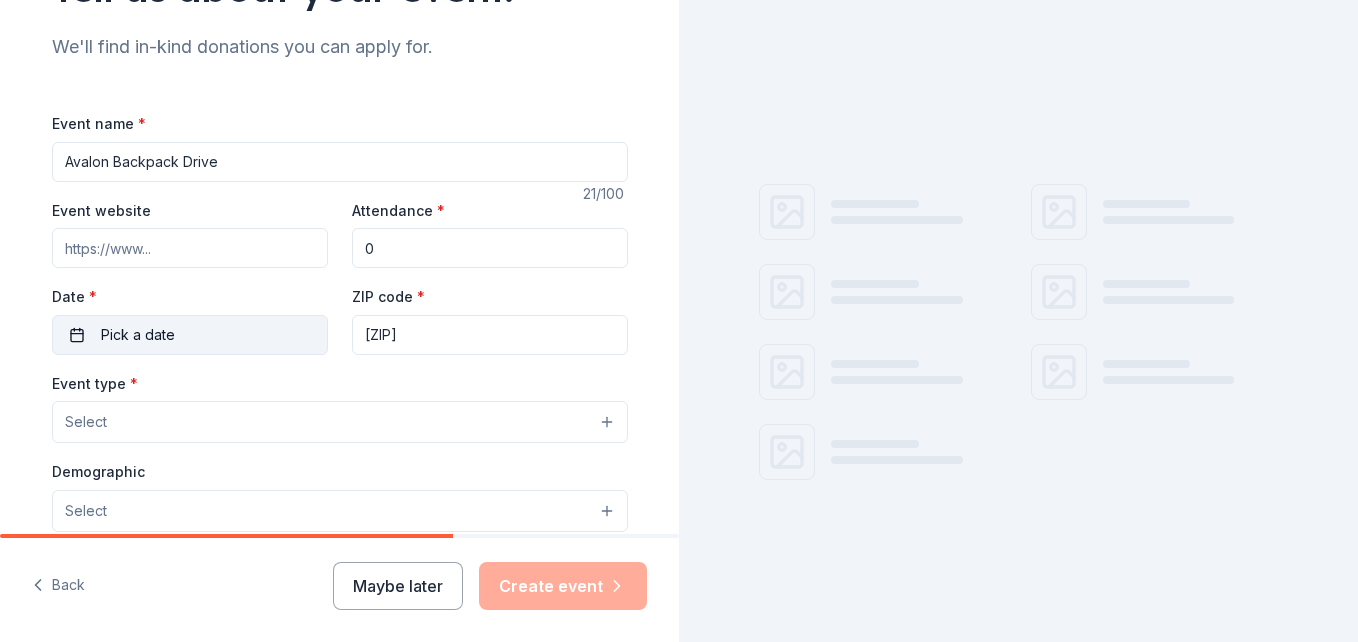 click on "Pick a date" at bounding box center (138, 335) 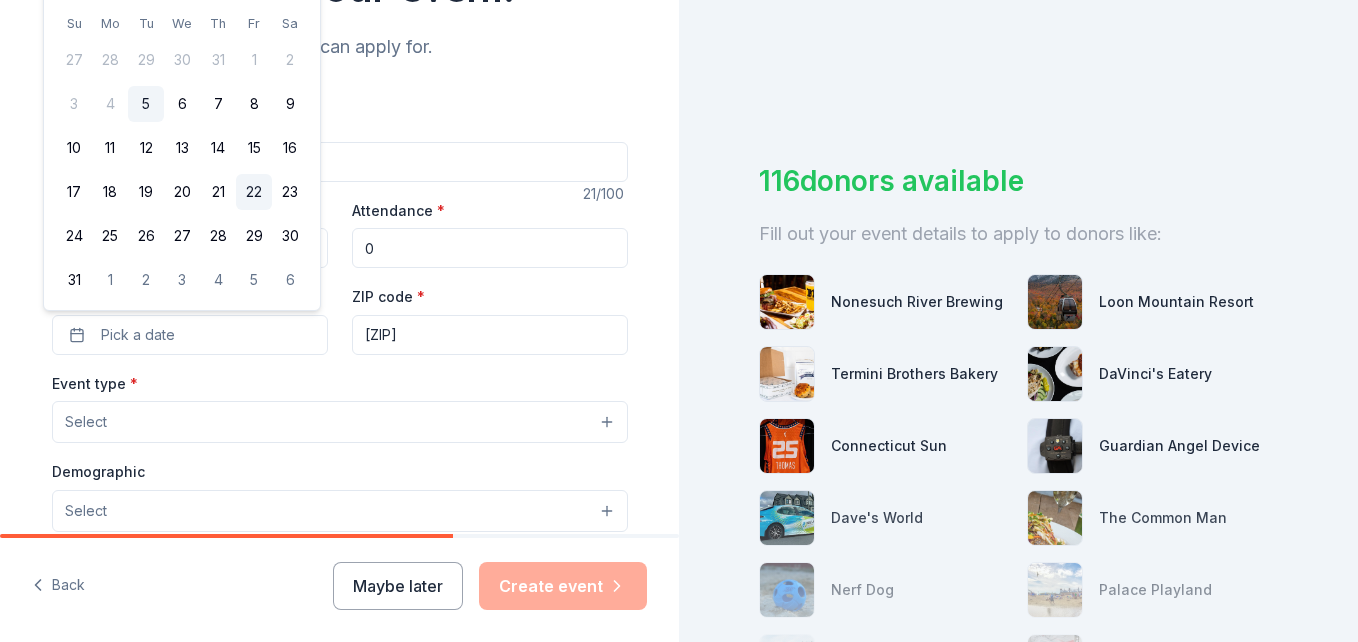 click on "22" at bounding box center [254, 192] 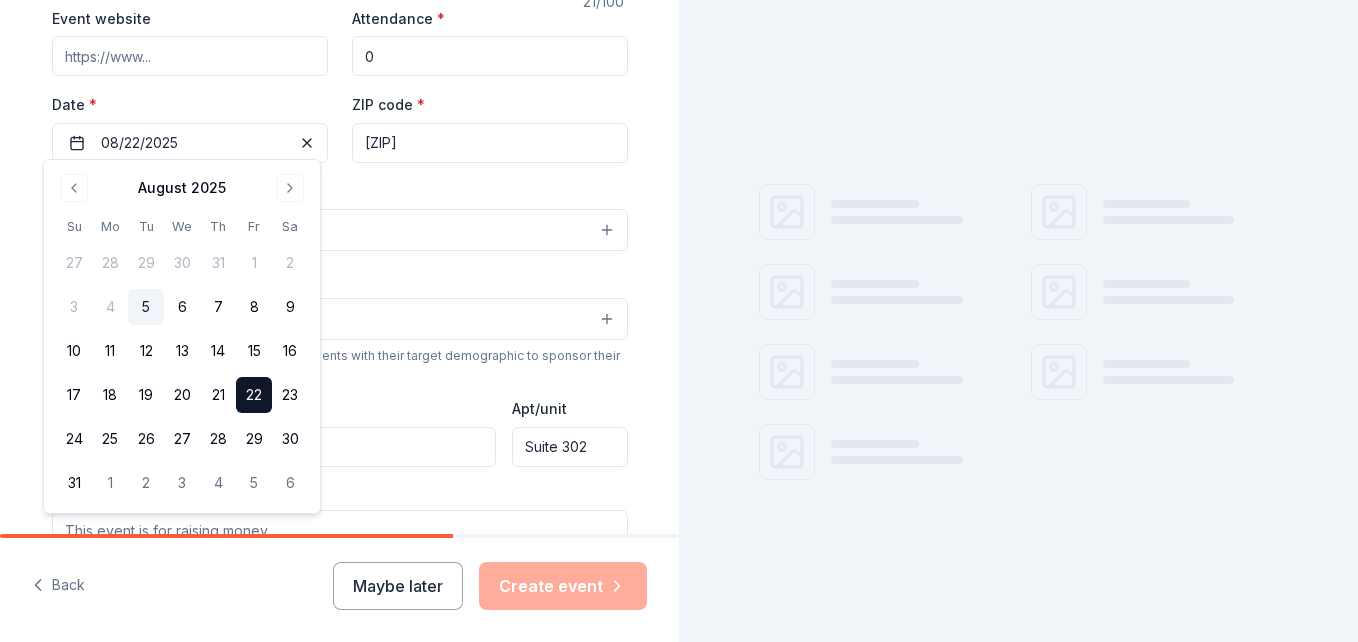 scroll, scrollTop: 400, scrollLeft: 0, axis: vertical 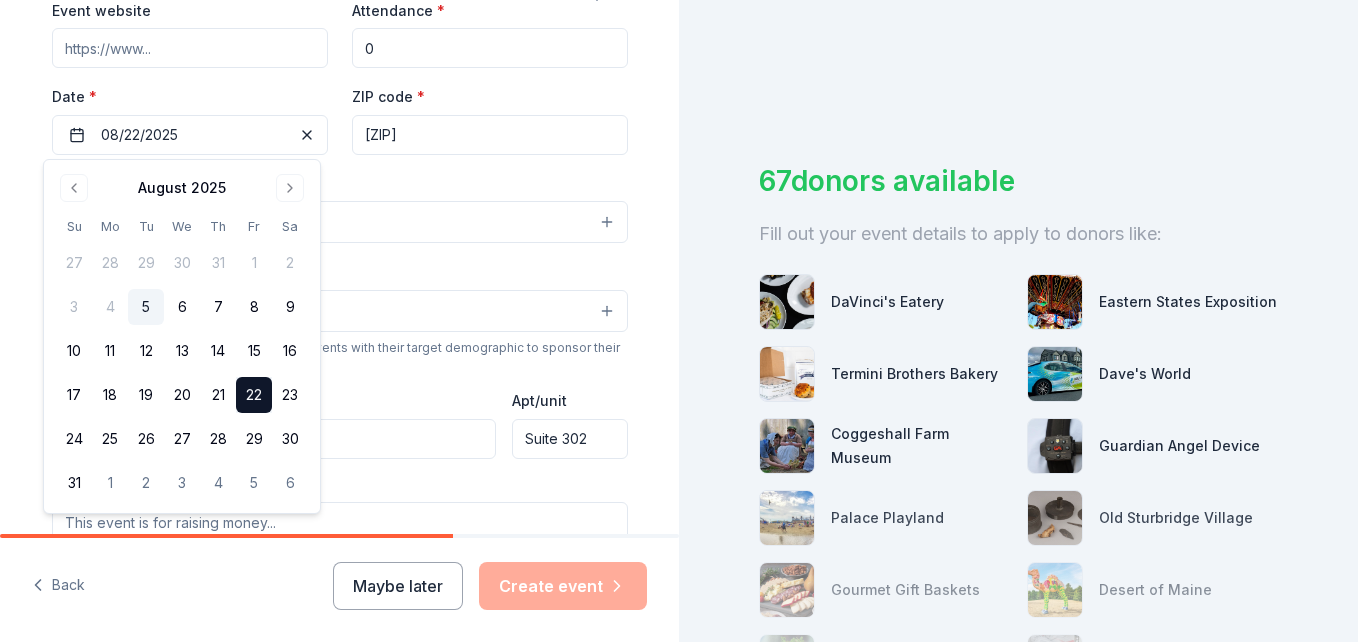 click on "Event name * Avalon Backpack Drive 21 /100 Event website Attendance * 0 Date * 08/22/2025 ZIP code * [ZIP] Event type * Select Demographic Select We use this information to help brands find events with their target demographic to sponsor their products. Mailing address [NUMBER] [STREET] Apt/unit Suite 302 Description What are you looking for? * Auction & raffle Meals Snacks Desserts Alcohol Beverages Send me reminders Email me reminders of donor application deadlines Recurring event" at bounding box center [340, 265] 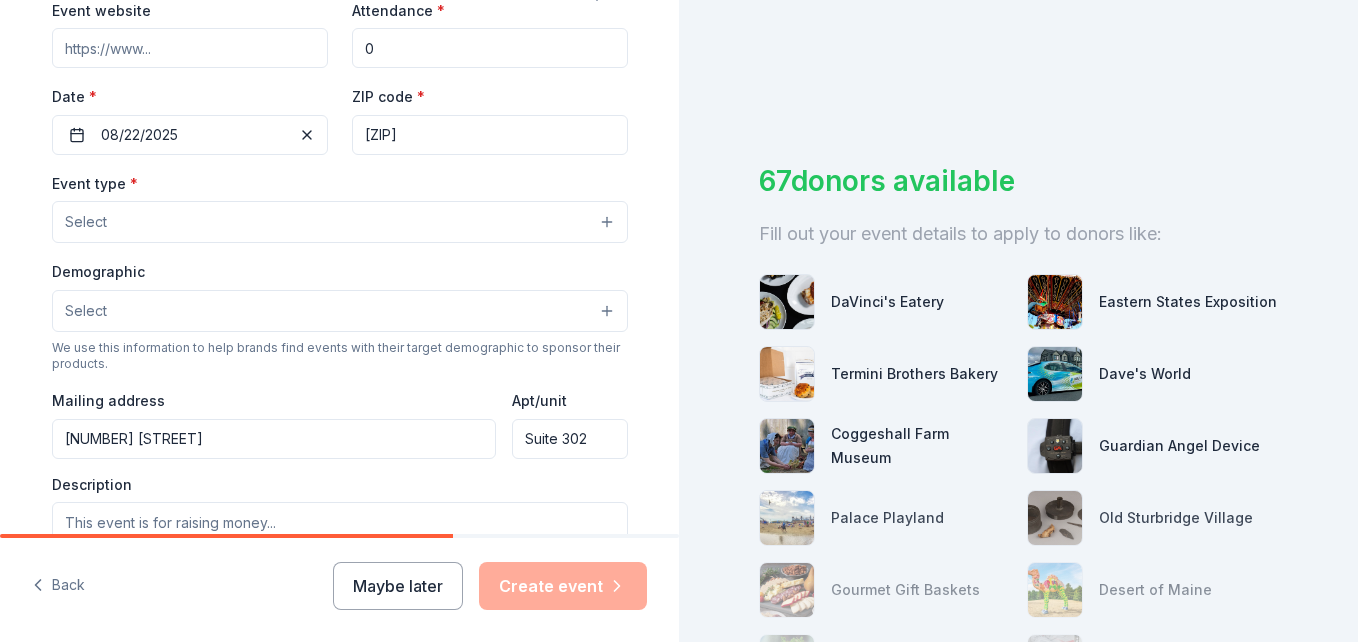 click on "Select" at bounding box center [340, 222] 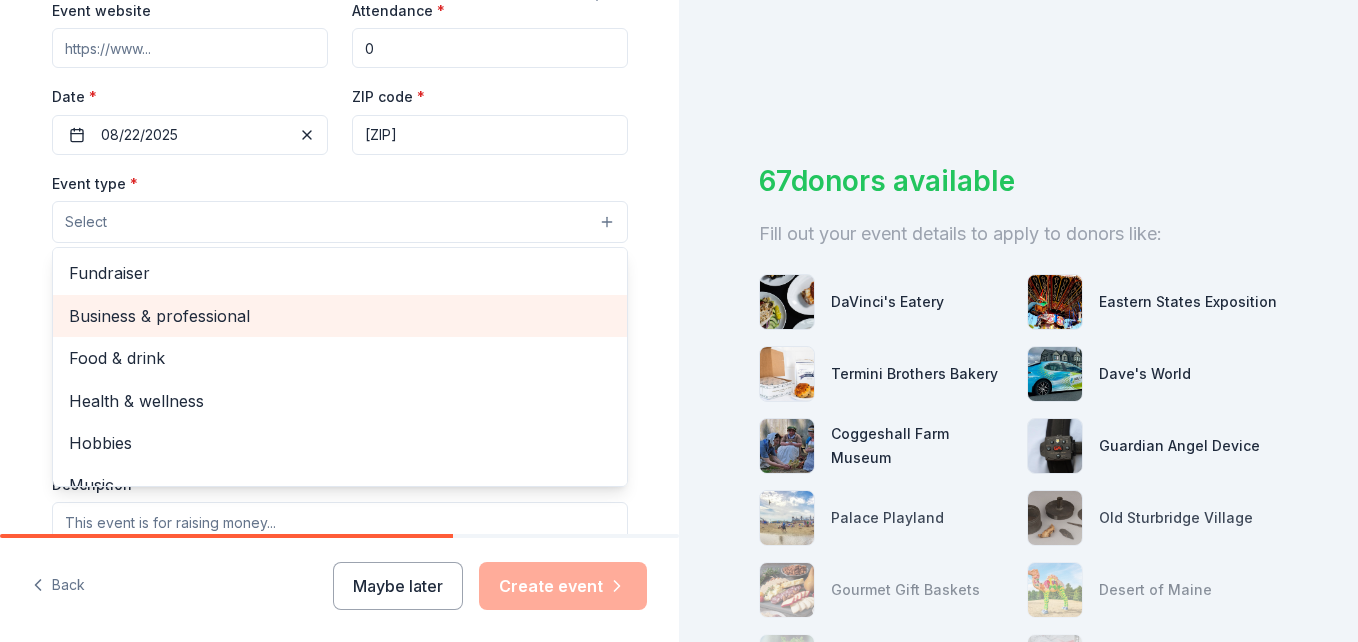 scroll, scrollTop: 67, scrollLeft: 0, axis: vertical 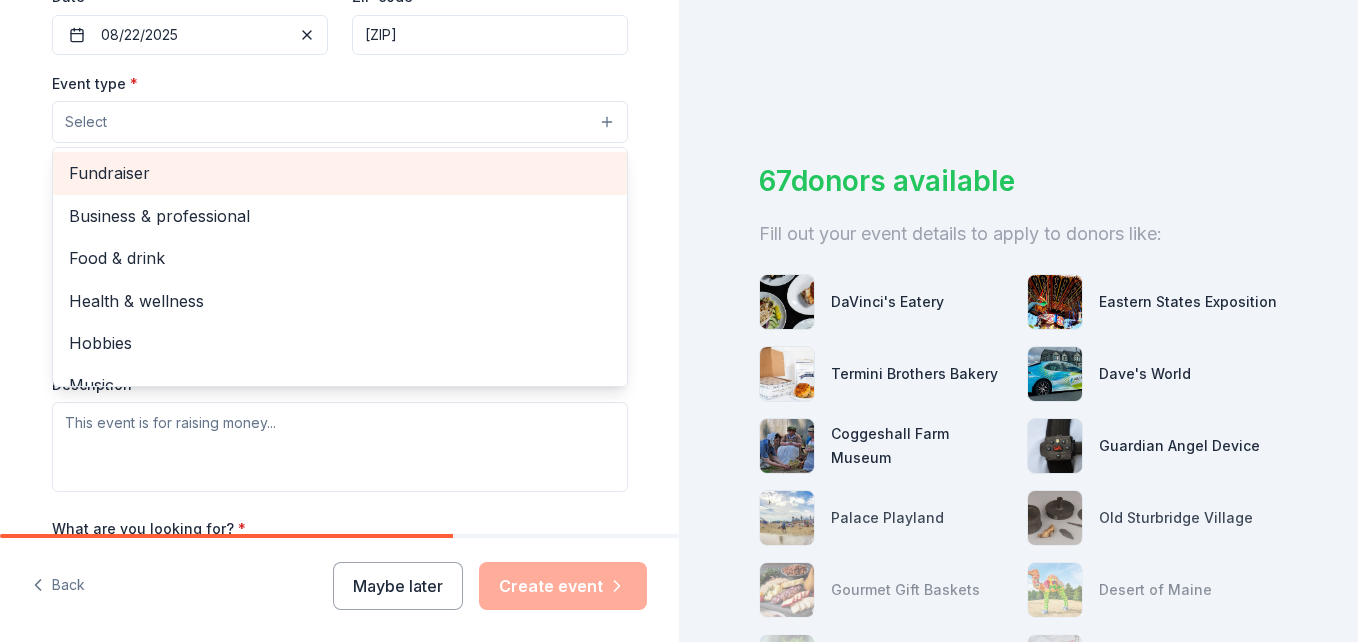 click on "Fundraiser" at bounding box center (340, 173) 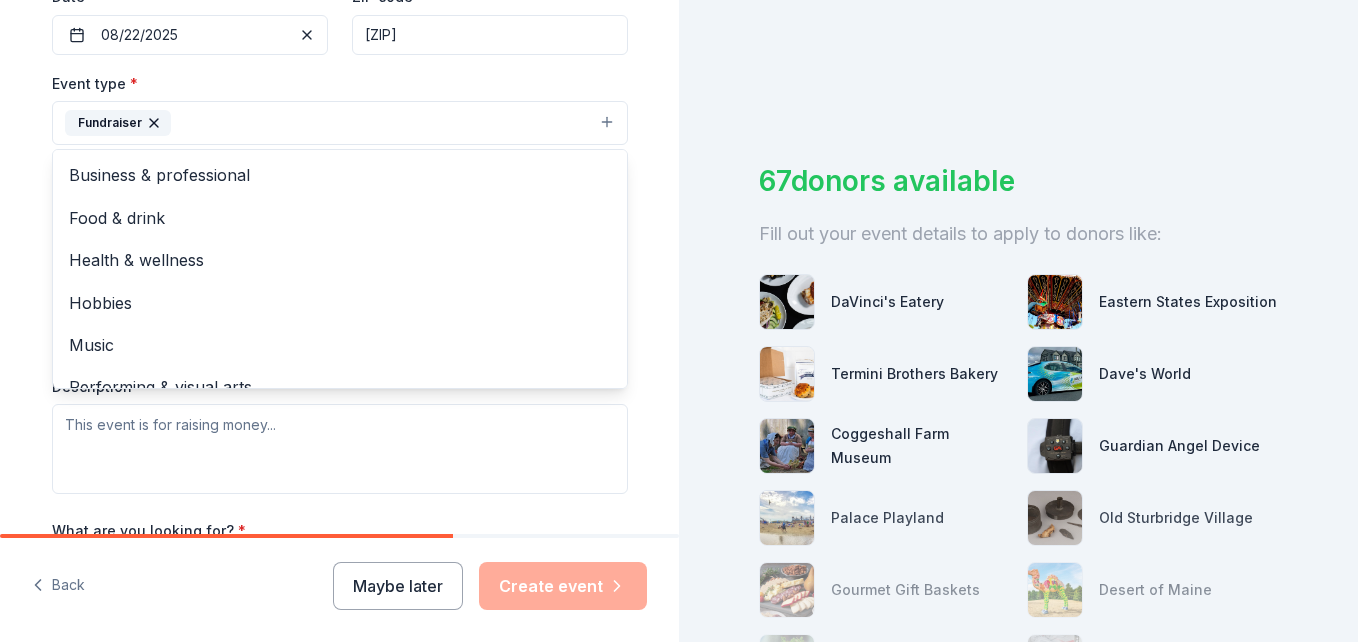 click on "Event name * Avalon Backpack Drive 21 /100 Event website Attendance * 0 Date * 08/22/2025 ZIP code * [ZIP] Event type * Fundraiser Business & professional Food & drink Health & wellness Hobbies Music Performing & visual arts Demographic Select We use this information to help brands find events with their target demographic to sponsor their products. Mailing address [NUMBER] [STREET] Apt/unit Suite 302 Description What are you looking for? * Auction & raffle Meals Snacks Desserts Alcohol Beverages Send me reminders Email me reminders of donor application deadlines Recurring event" at bounding box center [340, 166] 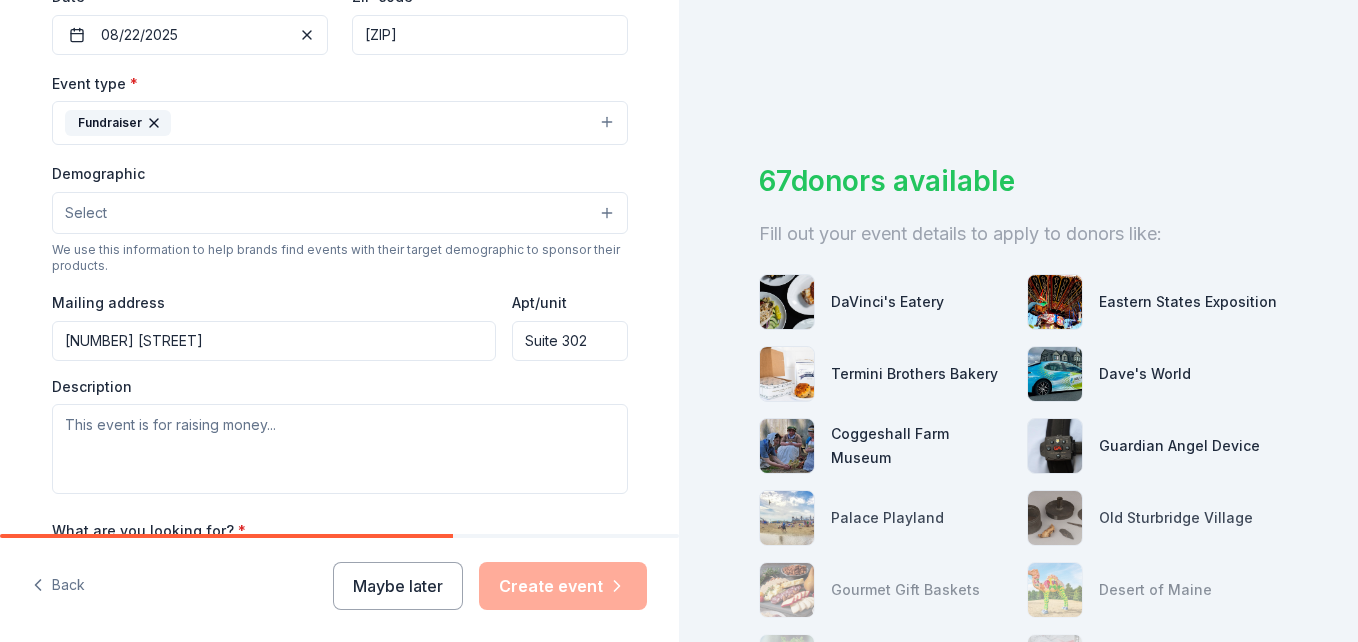 click on "Select" at bounding box center [86, 213] 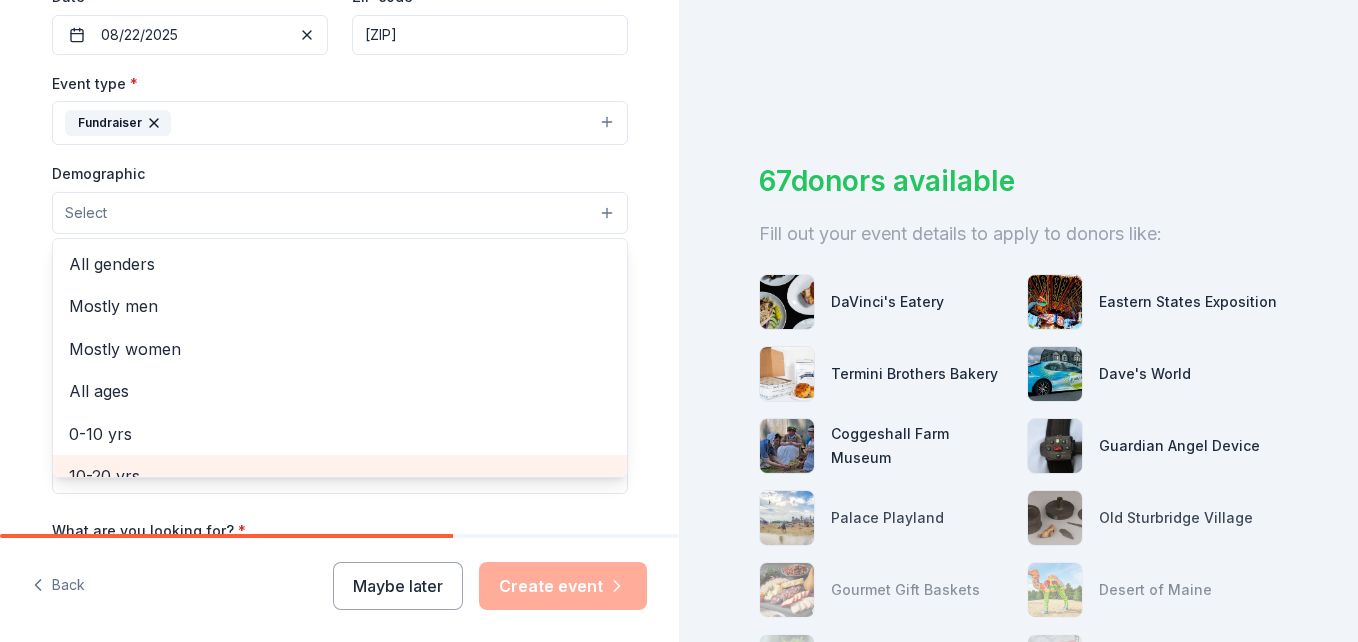 click on "10-20 yrs" at bounding box center (340, 476) 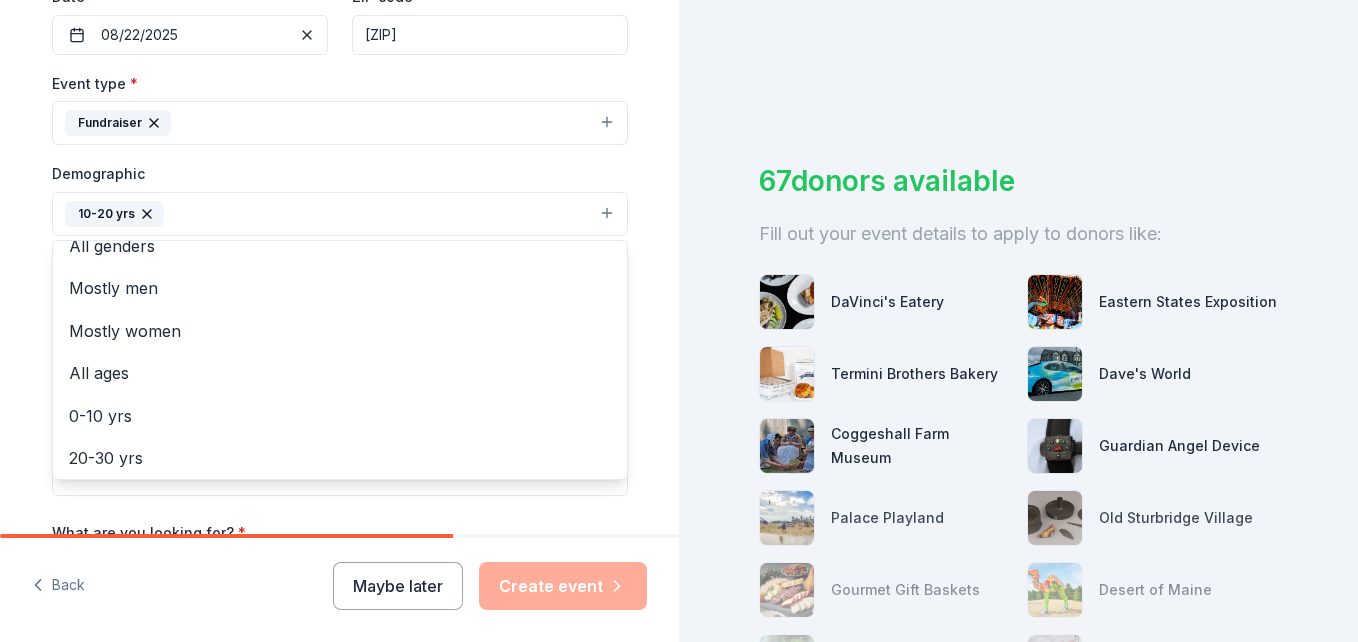 click on "Event name * Avalon Backpack Drive 21 /100 Event website Attendance * 0 Date * 08/22/2025 ZIP code * [ZIP] Event type * Fundraiser Demographic 10-20 yrs All genders Mostly men Mostly women All ages 0-10 yrs 20-30 yrs 30-40 yrs 40-50 yrs 50-60 yrs 60-70 yrs 70-80 yrs 80+ yrs We use this information to help brands find events with their target demographic to sponsor their products. Mailing address [NUMBER] [STREET] Apt/unit Suite 302 Description What are you looking for? * Auction & raffle Meals Snacks Desserts Alcohol Beverages Send me reminders Email me reminders of donor application deadlines Recurring event" at bounding box center [339, 167] 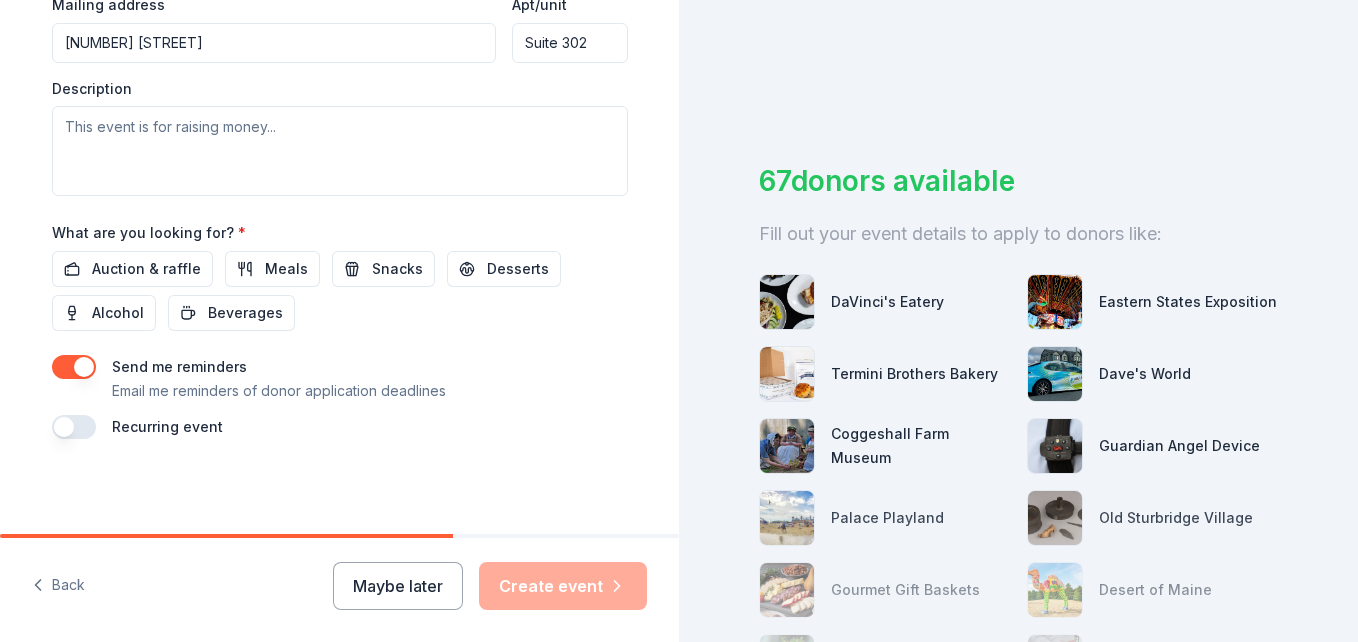 scroll, scrollTop: 801, scrollLeft: 0, axis: vertical 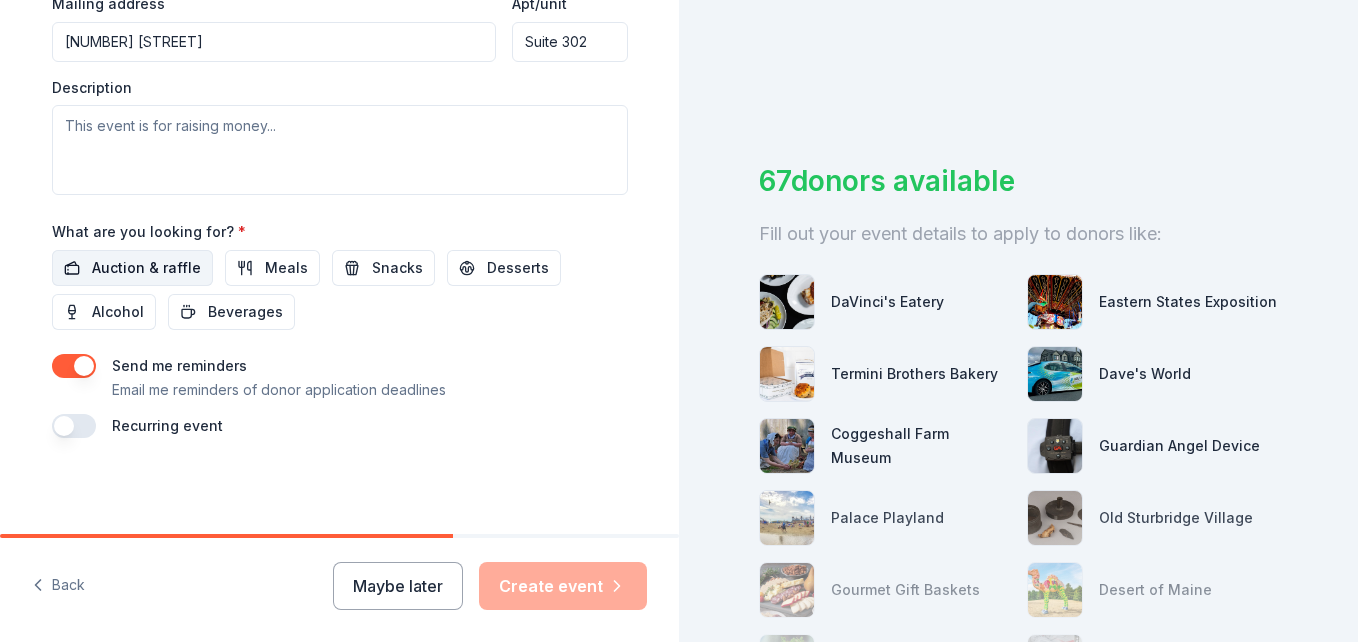 click on "Auction & raffle" at bounding box center (146, 268) 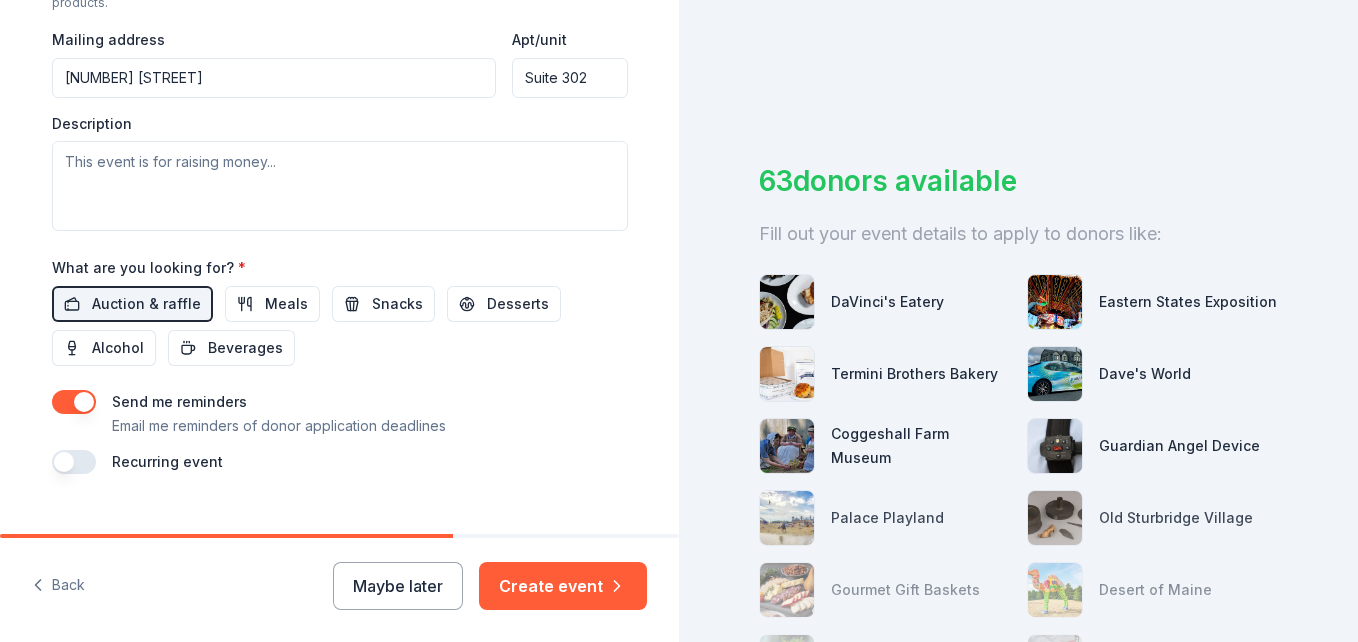 scroll, scrollTop: 800, scrollLeft: 0, axis: vertical 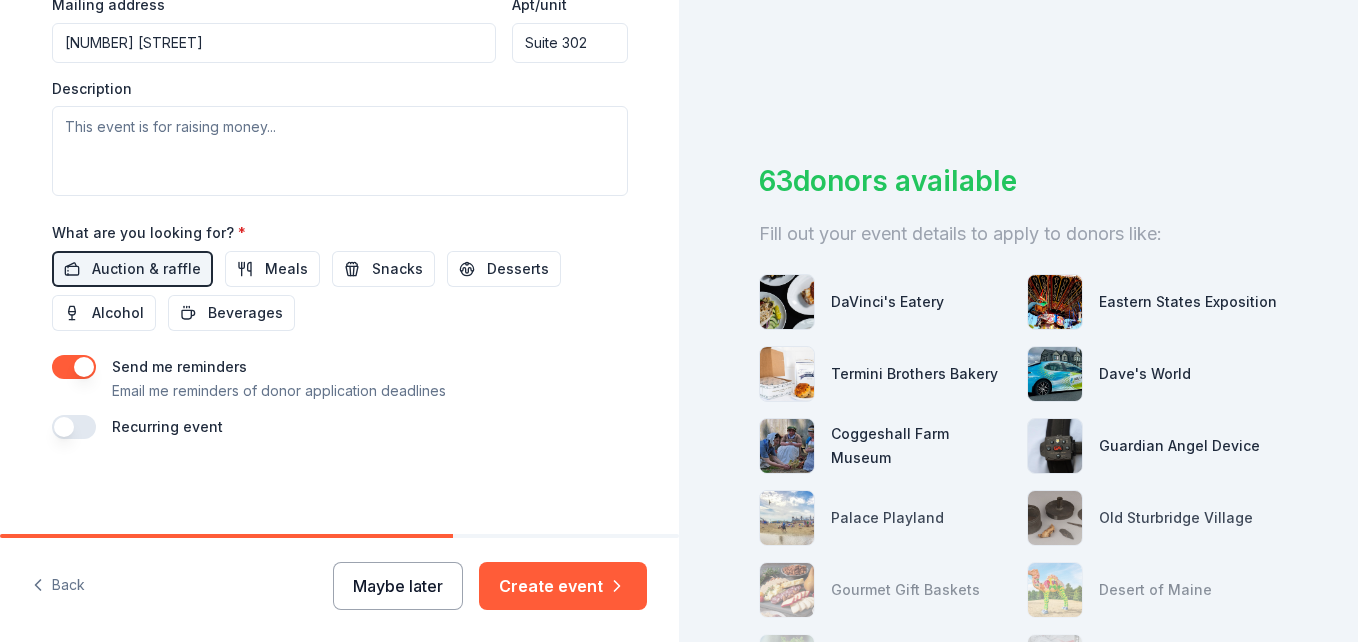 click on "Maybe later" at bounding box center (398, 586) 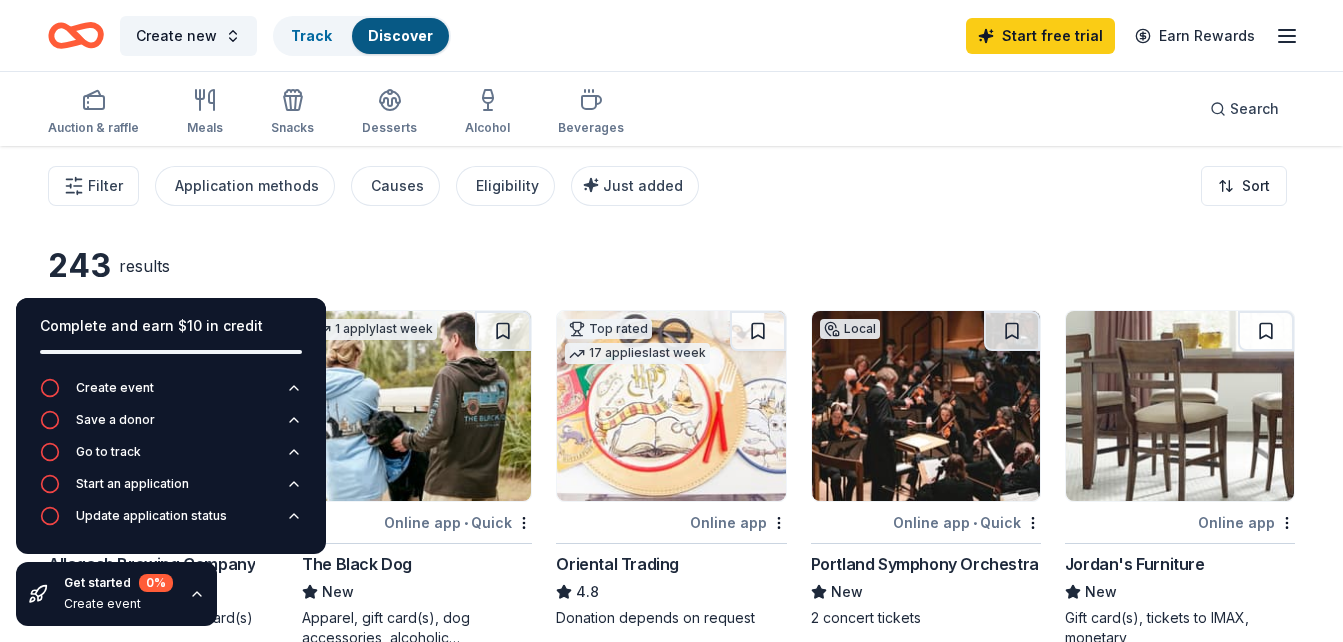 click on "Auction & raffle Meals Snacks Desserts Alcohol Beverages Search" at bounding box center [671, 109] 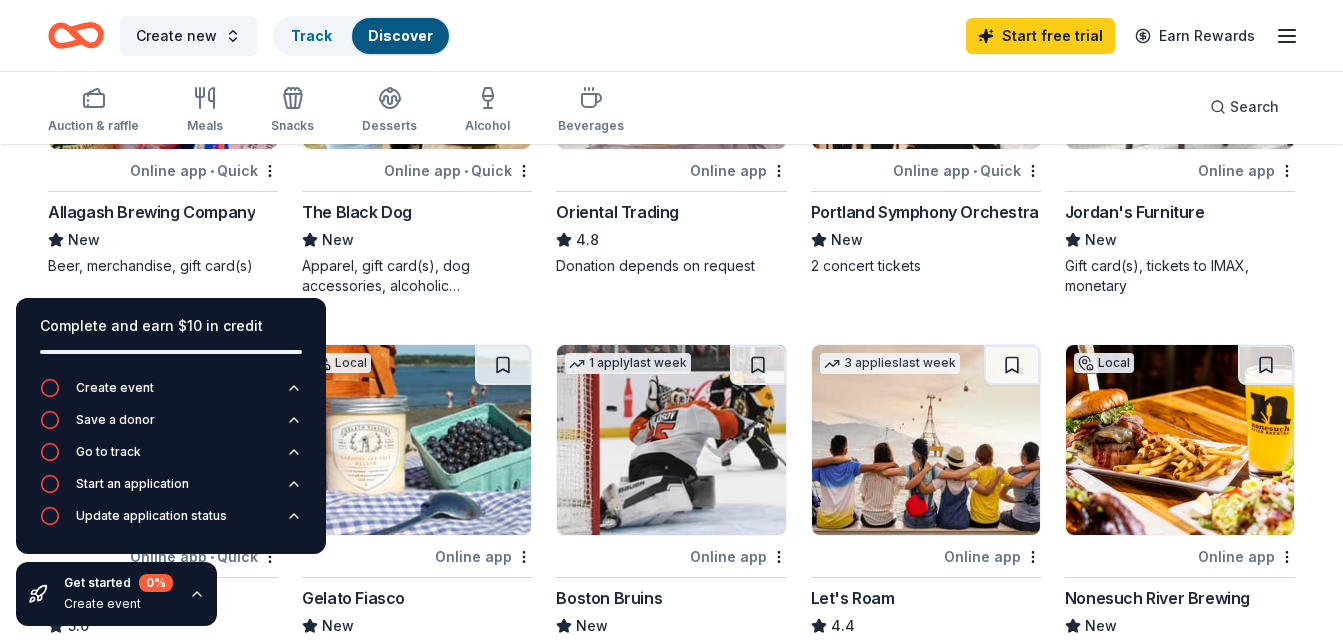 scroll, scrollTop: 379, scrollLeft: 0, axis: vertical 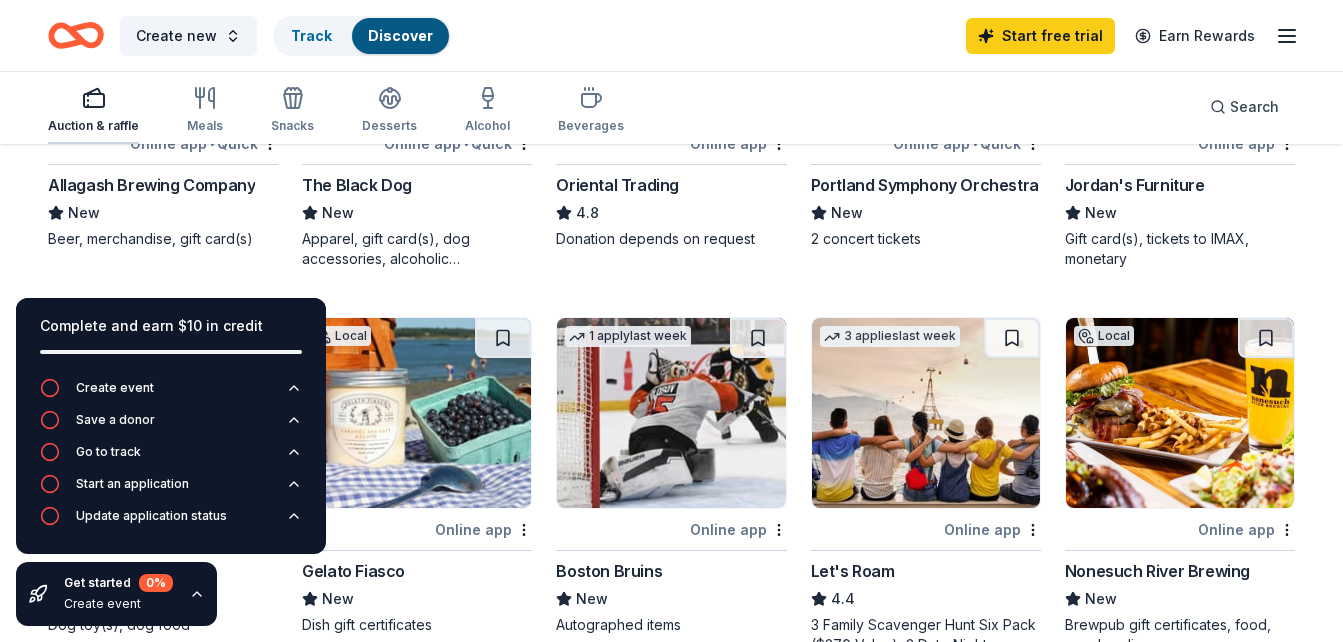click on "Auction & raffle" at bounding box center (93, 110) 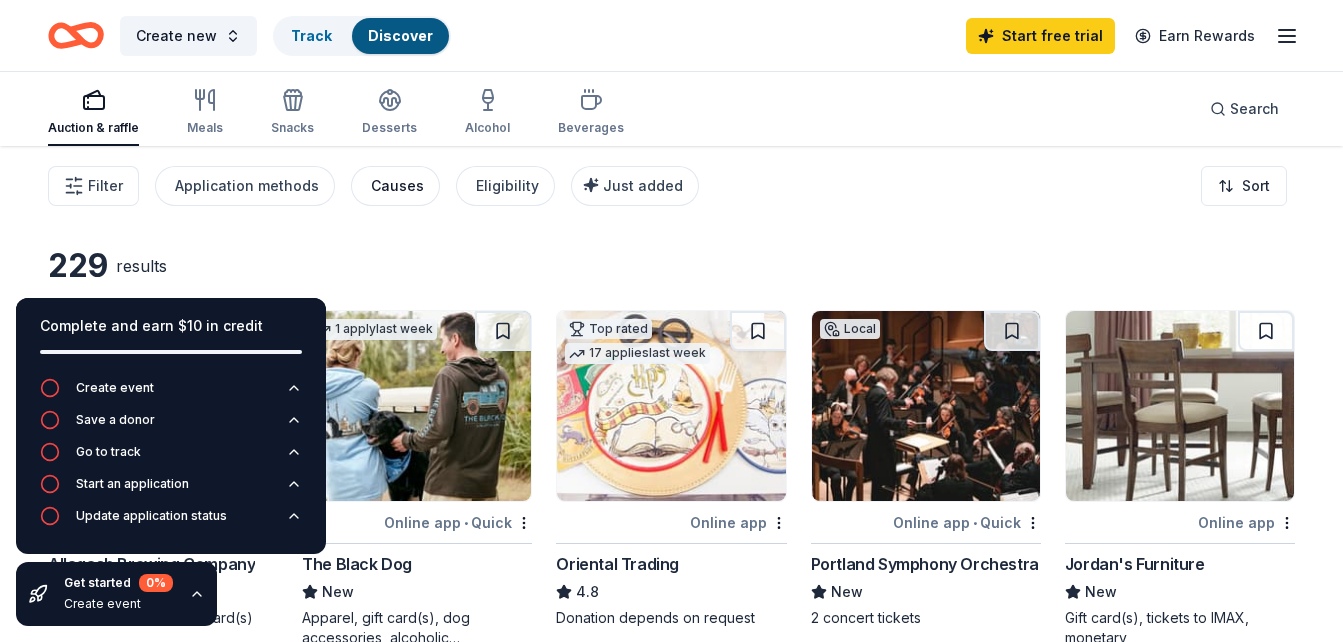 click on "Causes" at bounding box center (397, 186) 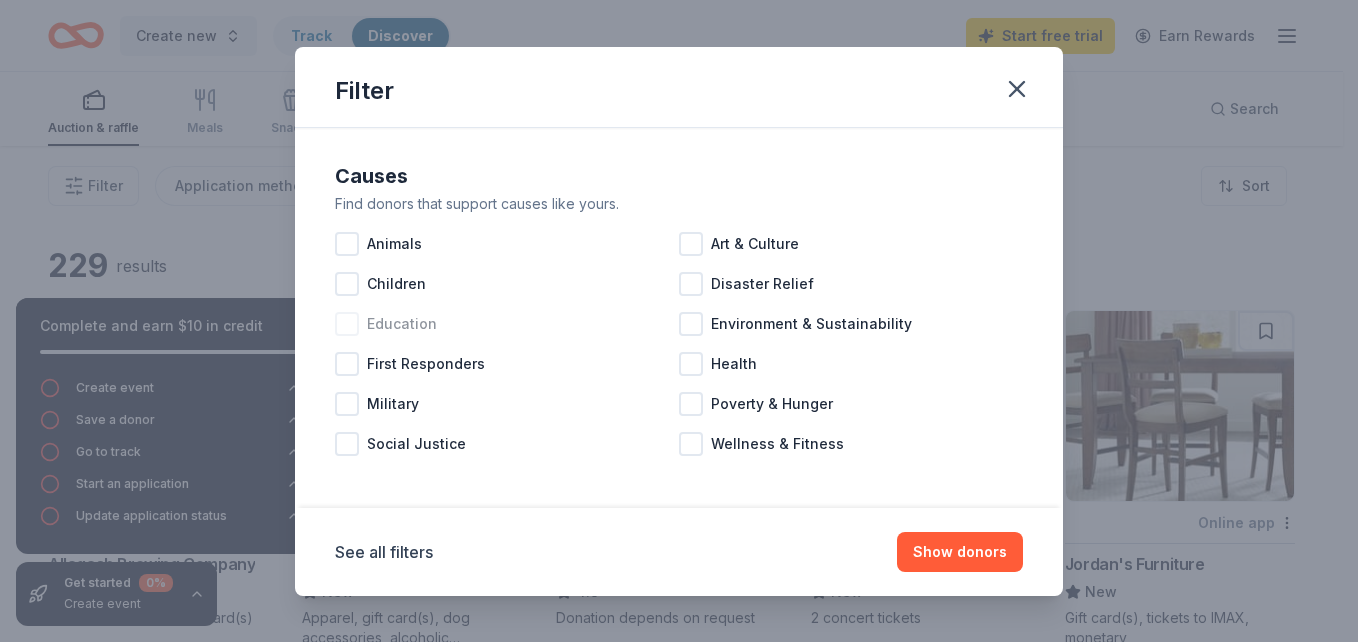 click at bounding box center [347, 324] 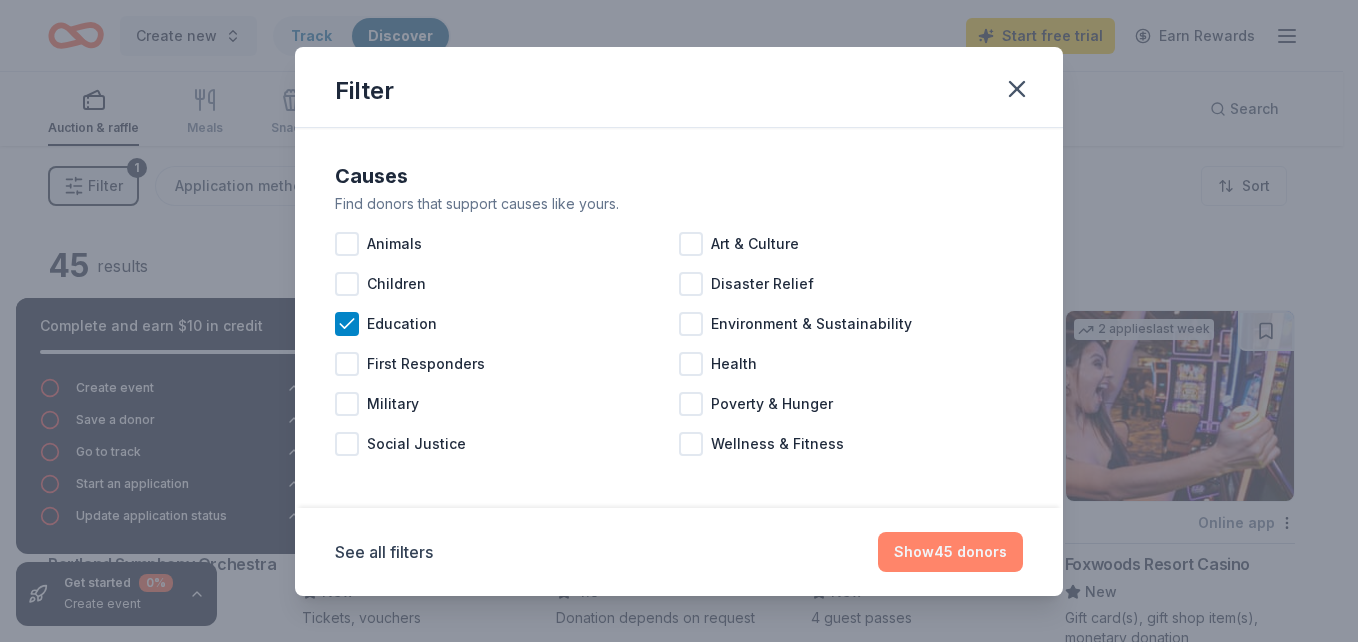 click on "Show 45 donors" at bounding box center [950, 552] 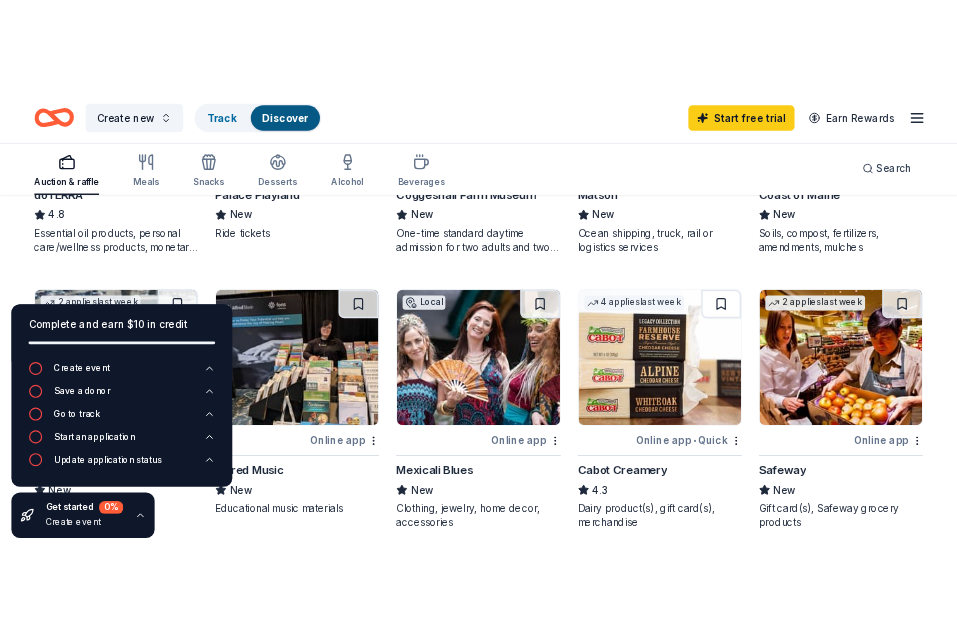 scroll, scrollTop: 800, scrollLeft: 0, axis: vertical 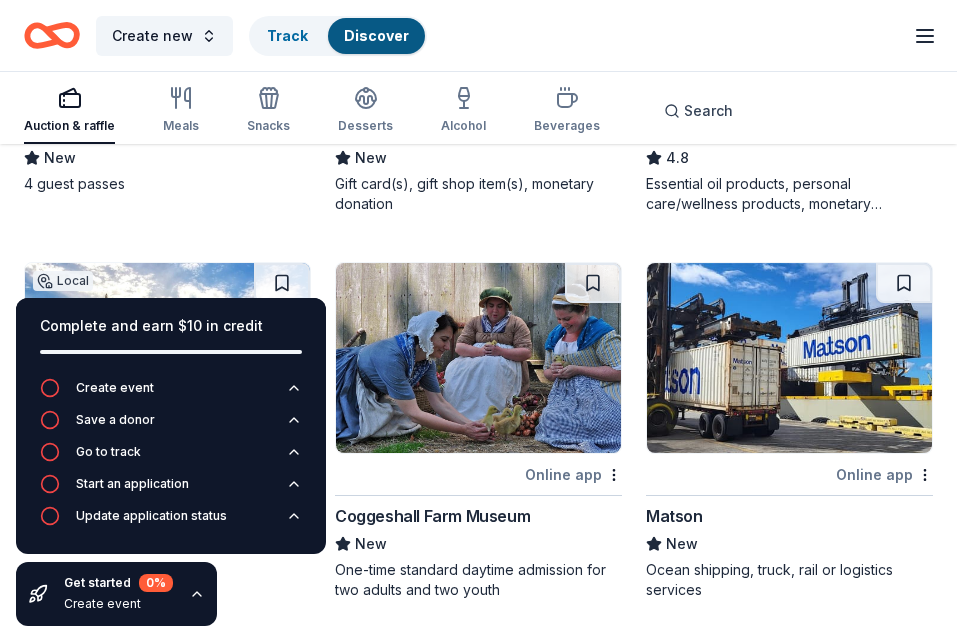 click on "Create new Track  Discover Start free  trial Earn Rewards" at bounding box center [478, 35] 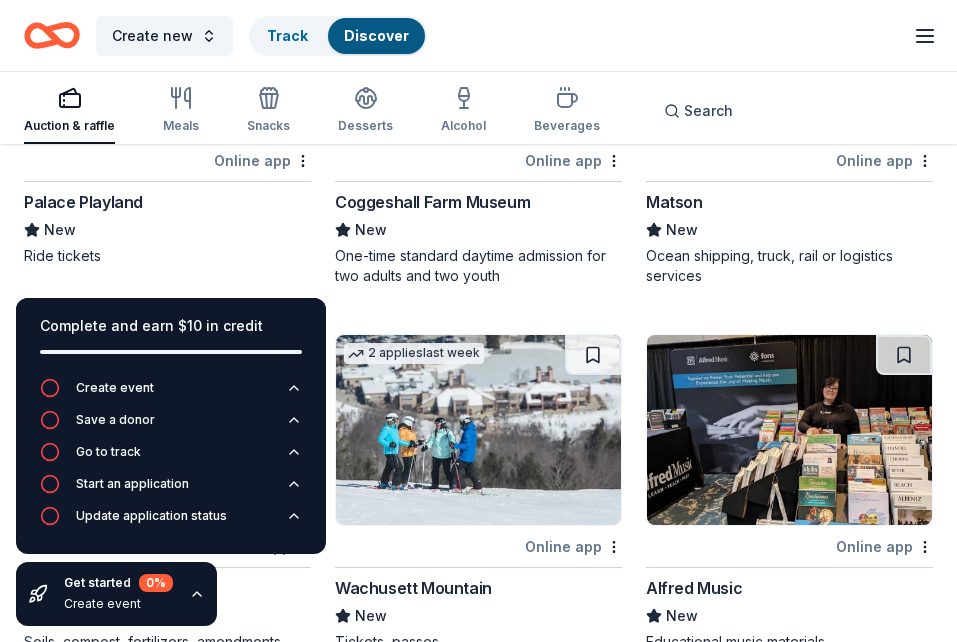 scroll, scrollTop: 1200, scrollLeft: 0, axis: vertical 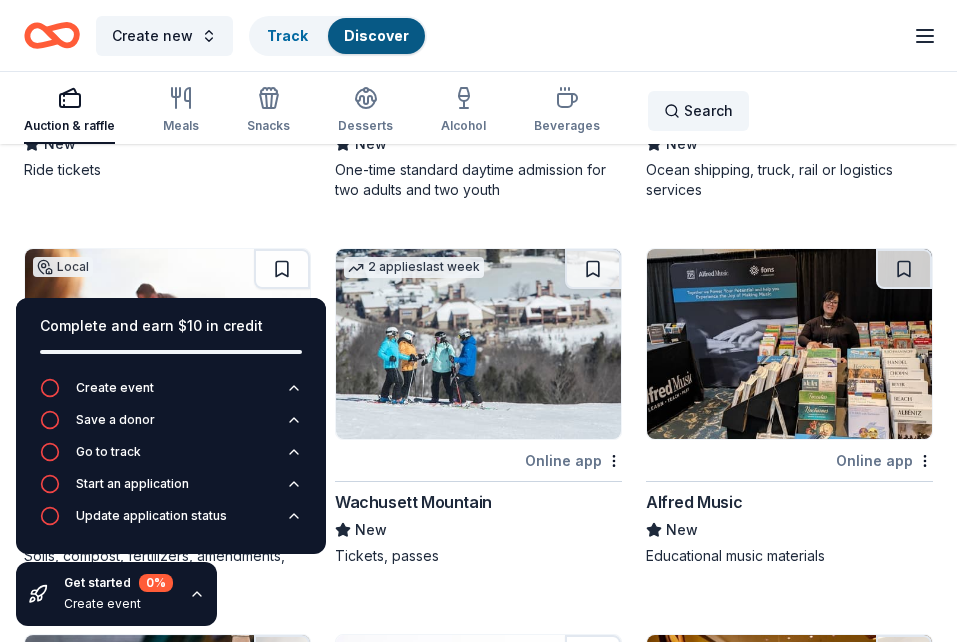 click on "Search" at bounding box center (708, 111) 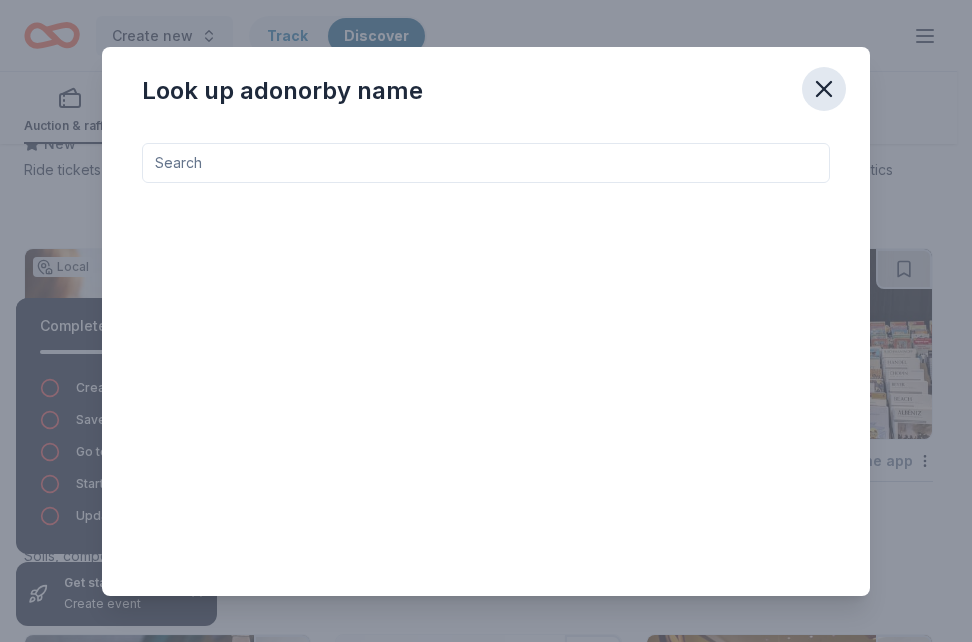 click 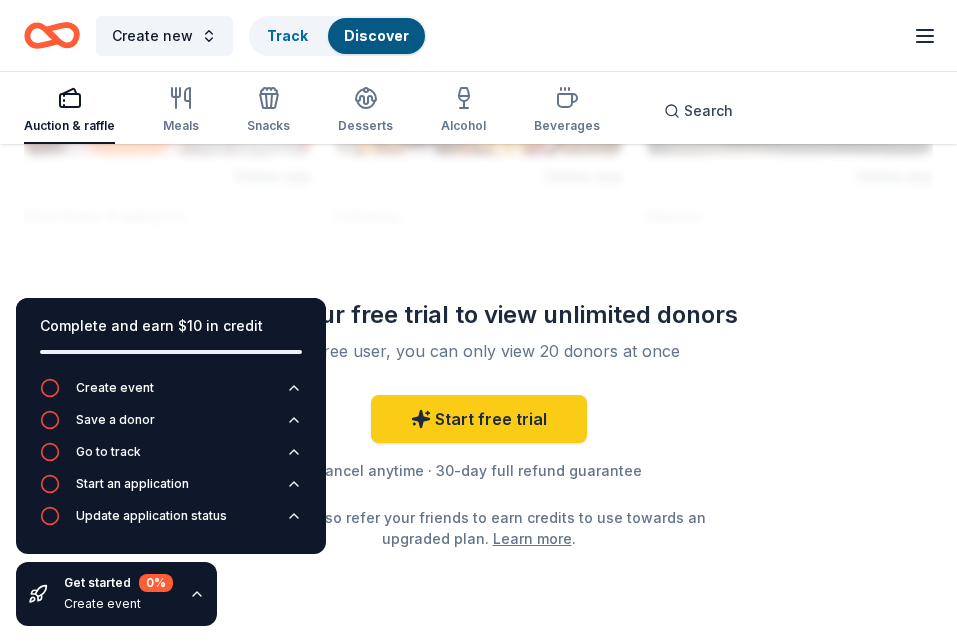 scroll, scrollTop: 3112, scrollLeft: 0, axis: vertical 